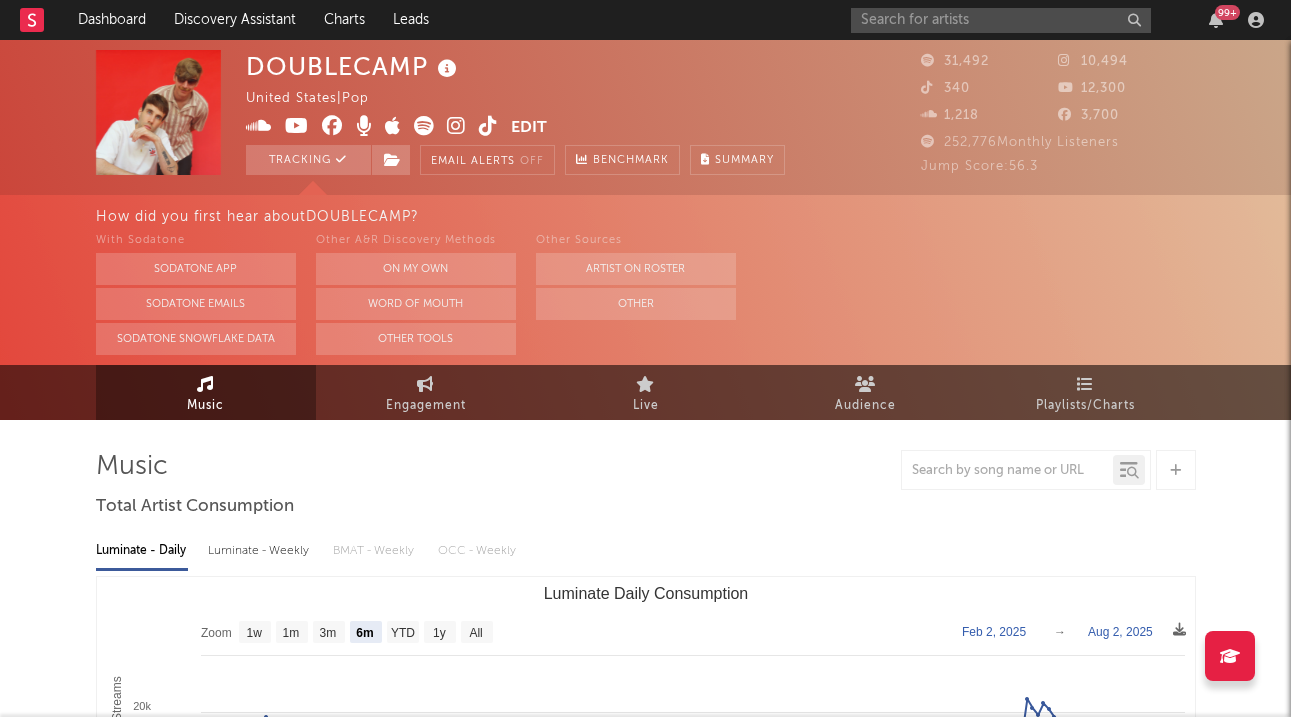 select on "6m" 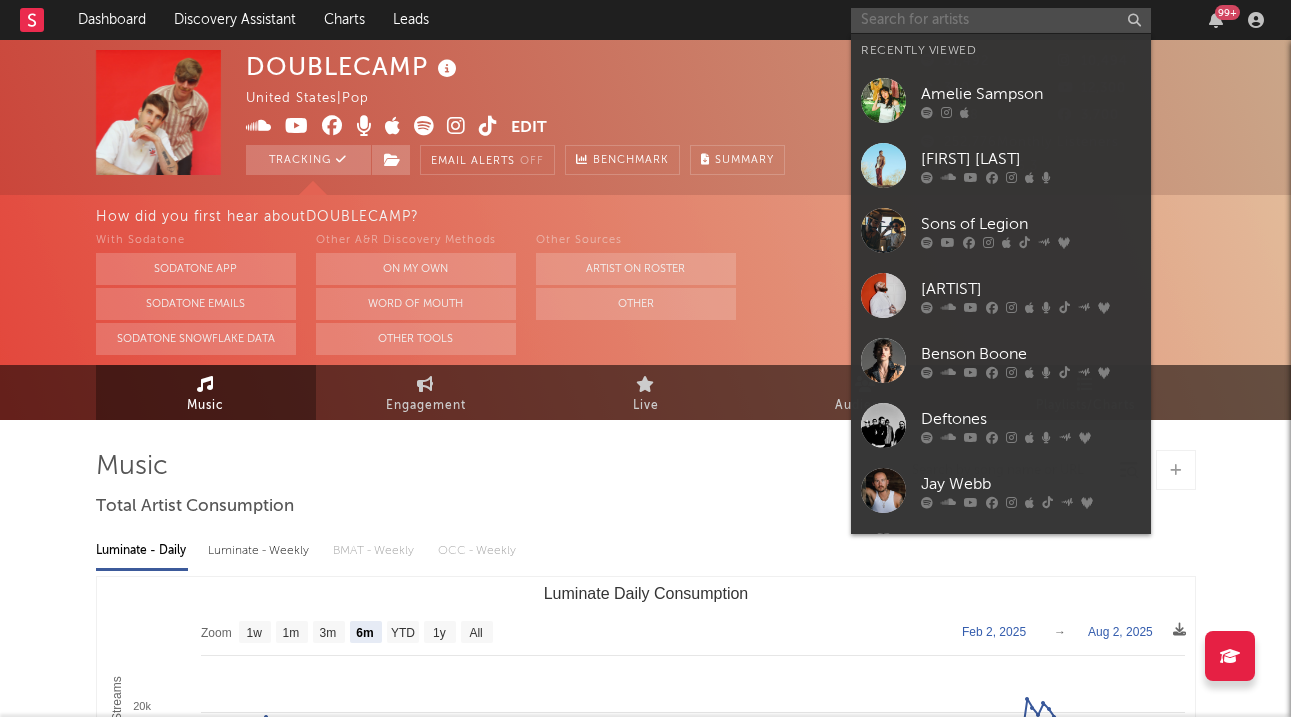 click at bounding box center [1001, 20] 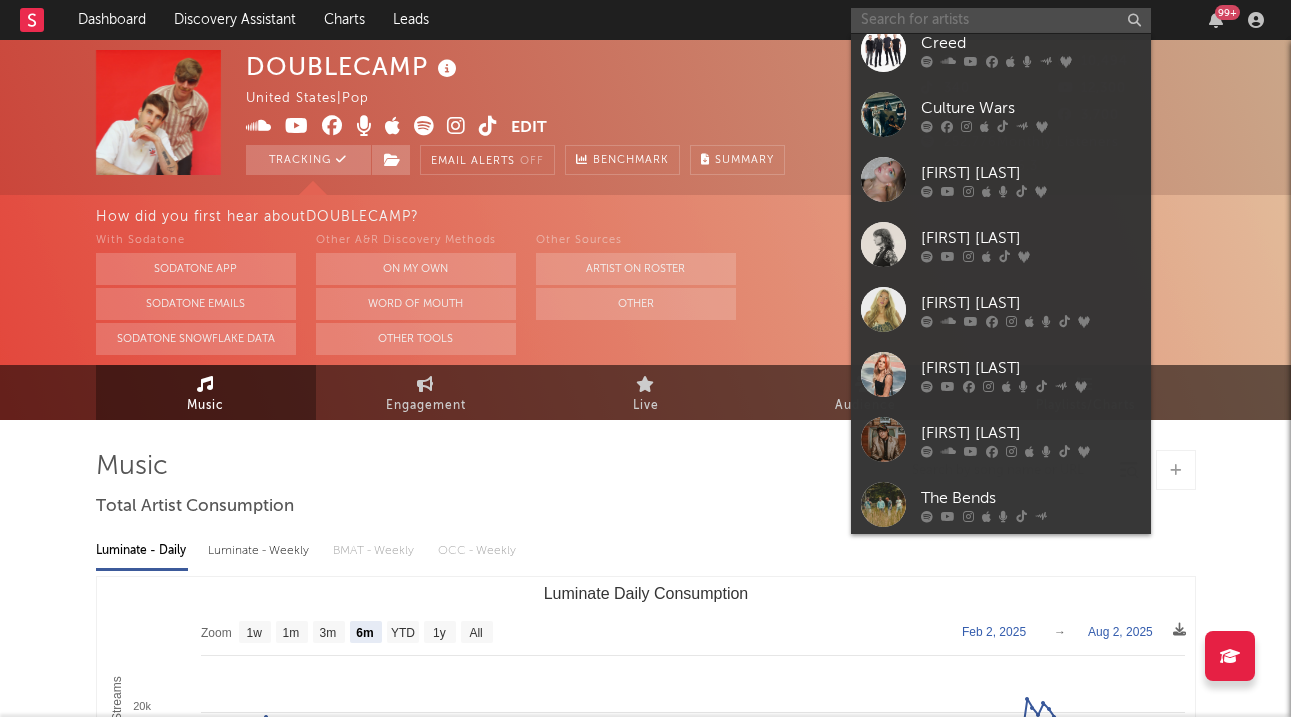 scroll, scrollTop: 834, scrollLeft: 0, axis: vertical 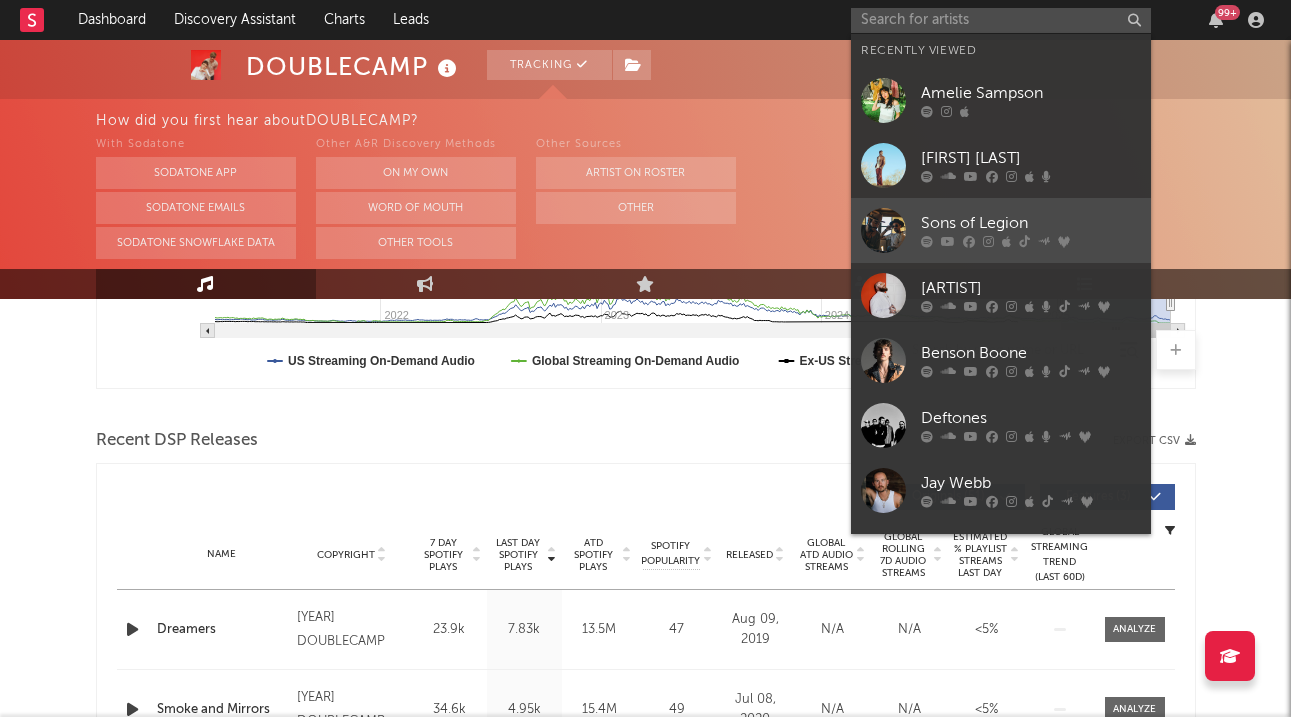 click on "Sons of Legion" at bounding box center [1031, 224] 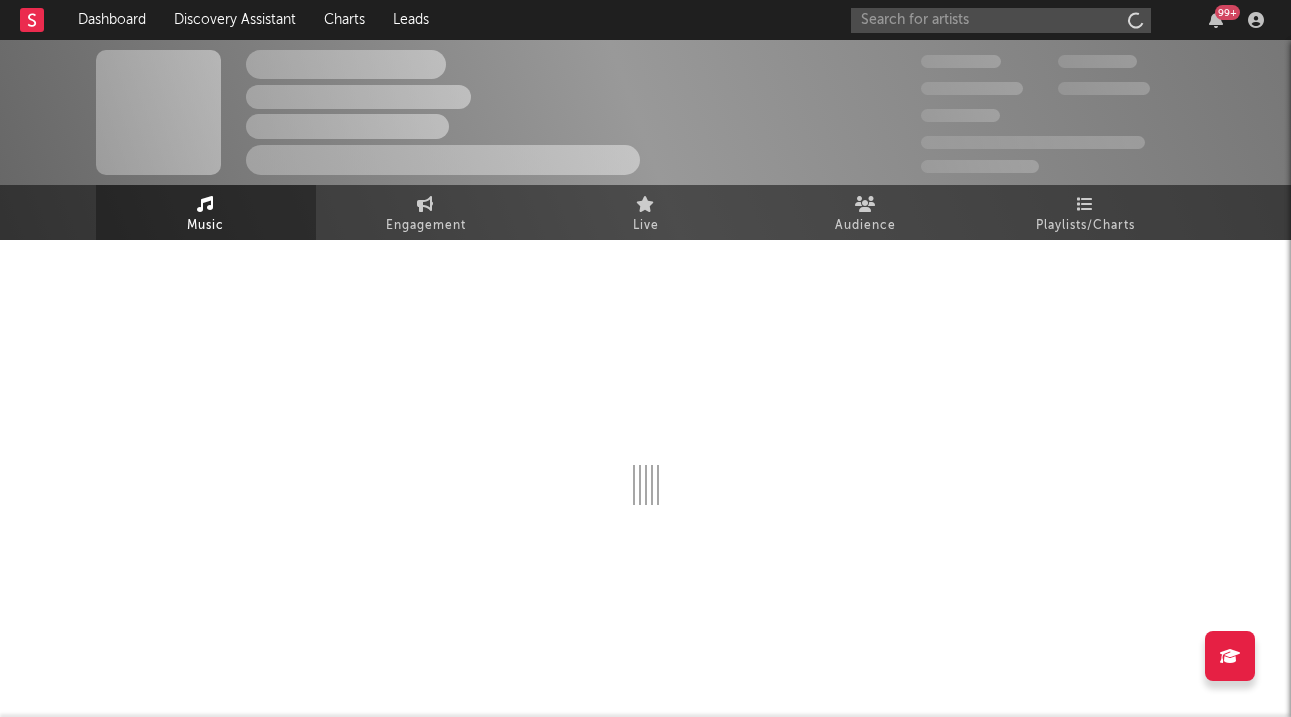 scroll, scrollTop: 0, scrollLeft: 0, axis: both 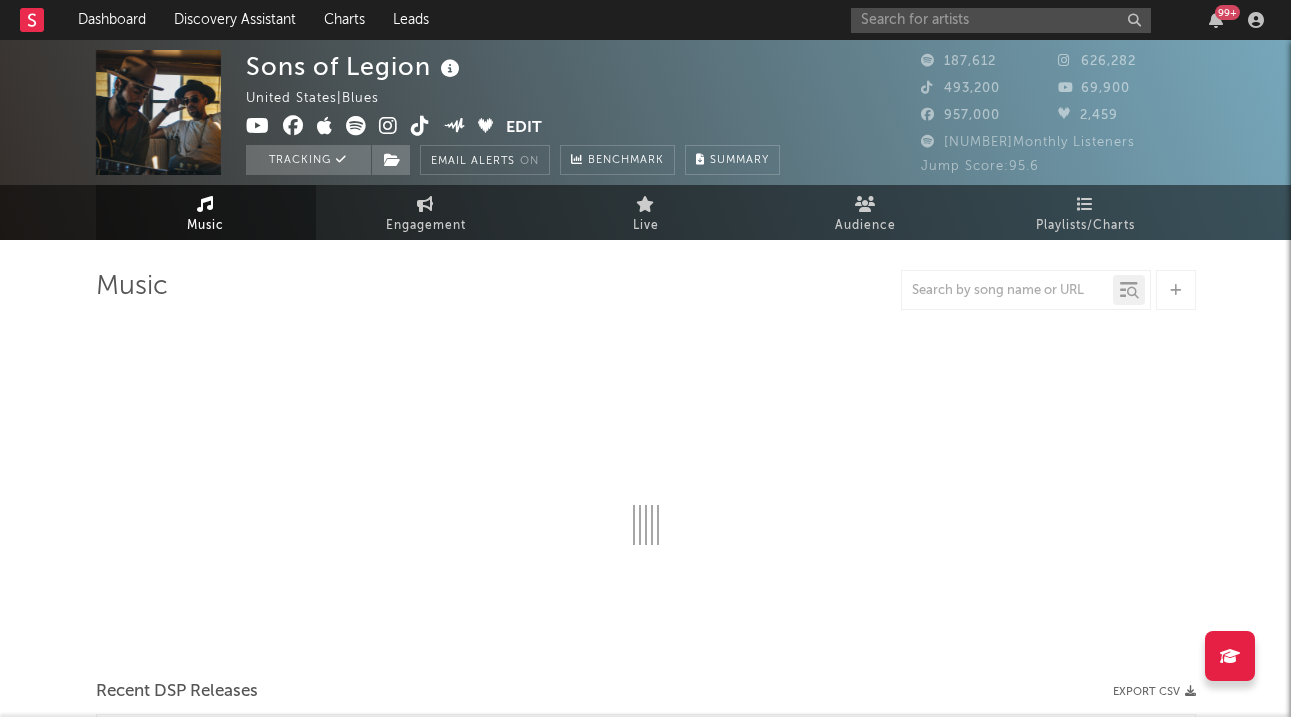 select on "6m" 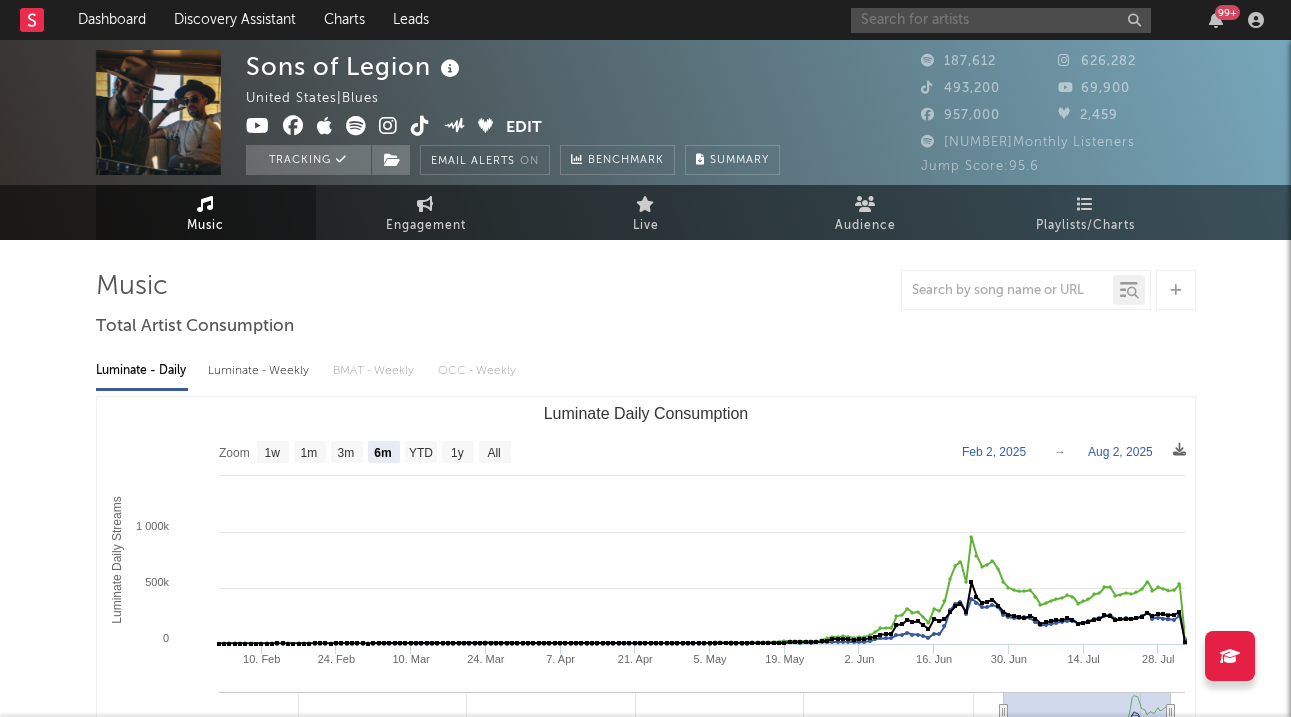 click at bounding box center (1001, 20) 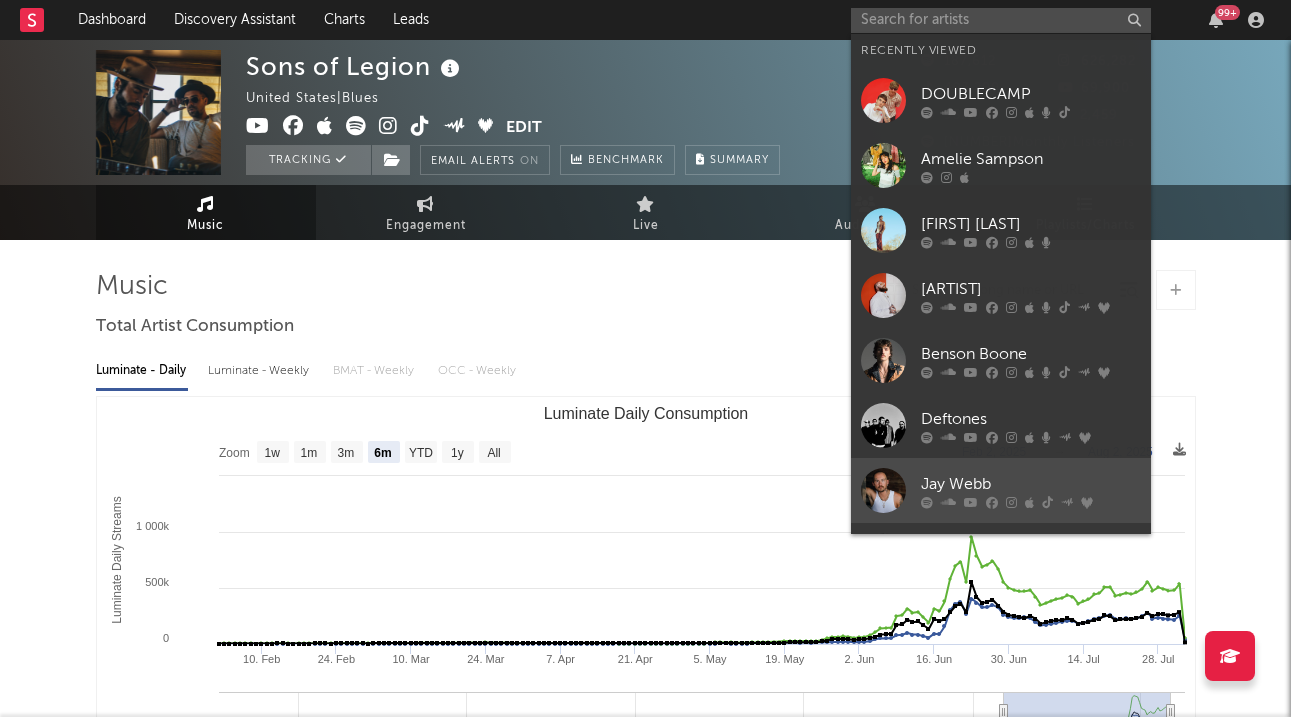 click on "Jay Webb" at bounding box center (1031, 484) 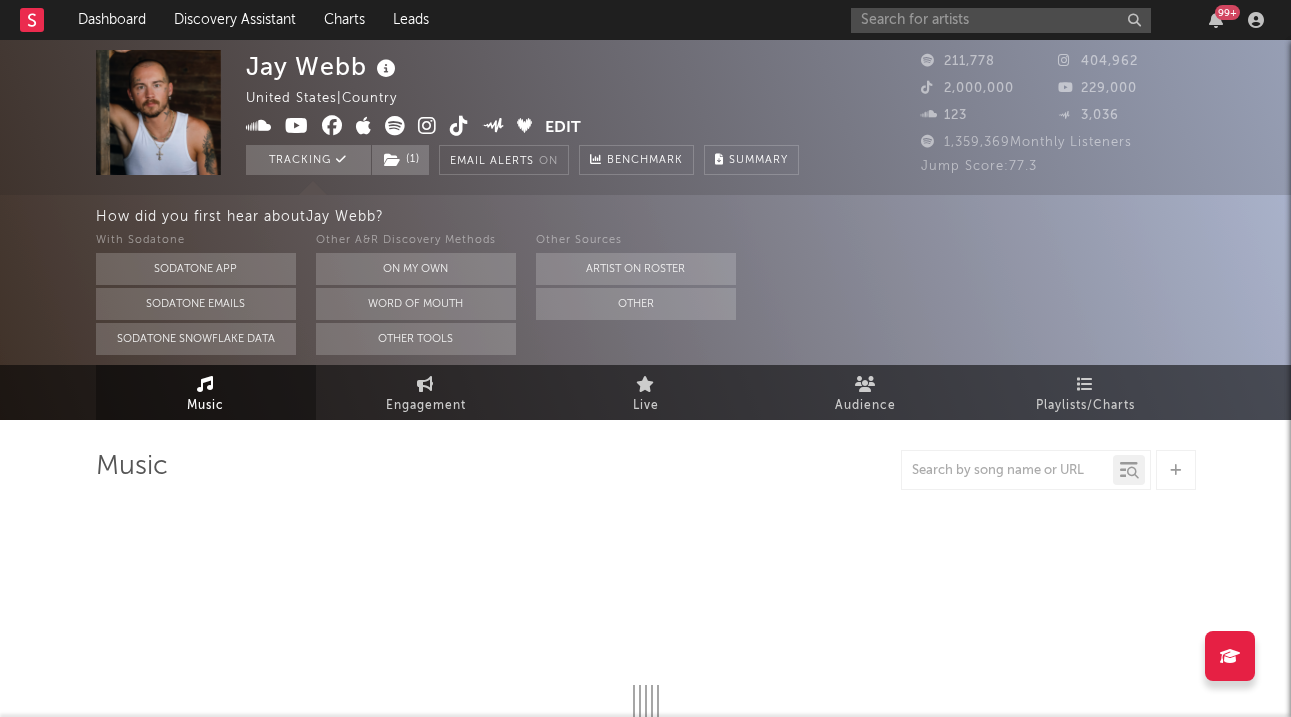 select on "6m" 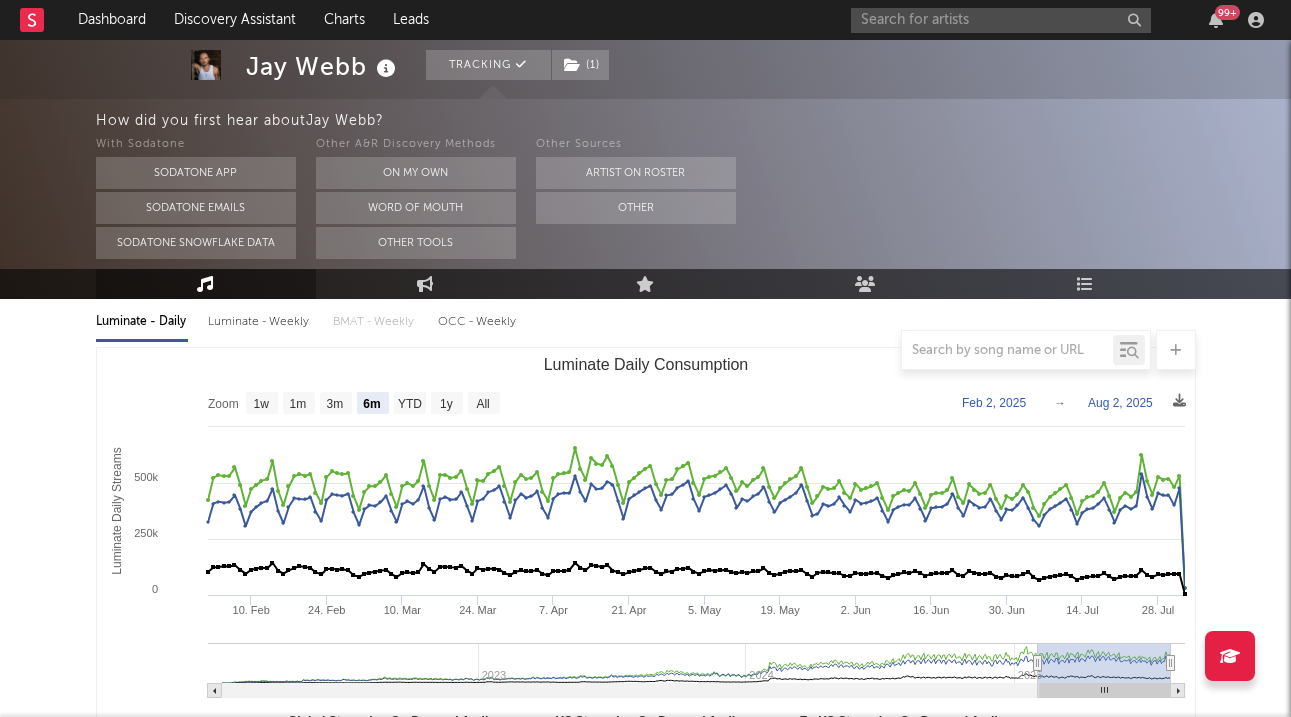 scroll, scrollTop: 233, scrollLeft: 0, axis: vertical 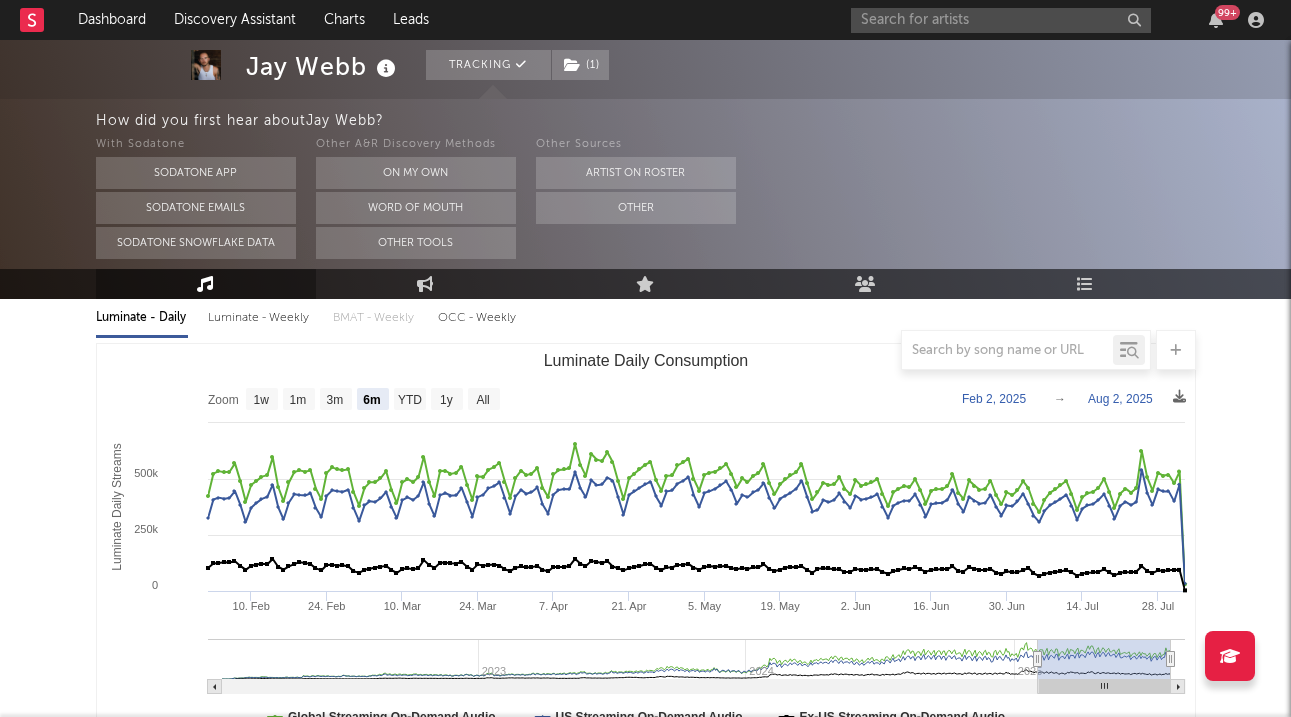 click on "Jay Webb Tracking ( 1 ) United States  |  Country Edit Tracking ( 1 ) Email Alerts  On Benchmark Summary 211,778 404,962 2,000,000 229,000 123 3,036 1,359,369  Monthly Listeners Jump Score:  77.3 How did you first hear about  Jay Webb ? With Sodatone Sodatone App Sodatone Emails Sodatone Snowflake Data Other A&R Discovery Methods On My Own Word Of Mouth Other Tools Other Sources Artist on Roster Other Music Engagement Live Audience Playlists/Charts Music Total Artist Consumption Luminate - Daily Luminate - Weekly BMAT - Weekly OCC - Weekly Zoom 1w 1m 3m 6m YTD 1y All 2025-02-02 2025-08-02 Created with Highcharts 10.3.3 Luminate Daily Streams Luminate Daily Consumption 10. Feb 24. Feb 10. Mar 24. Mar 7. Apr 21. Apr 5. May 19. May 2. Jun 16. Jun 30. Jun 14. Jul 28. Jul 2023 2024 2025 0 500k 250k 750k Zoom 1w 1m 3m 6m YTD 1y All Feb  2, 2025 → Aug  2, 2025 Global Streaming On-Demand Audio US Streaming On-Demand Audio Ex-US Streaming On-Demand Audio Friday, Aug 01, 2025 ​ Global Streaming On-Demand Audio :  (" at bounding box center [645, 1407] 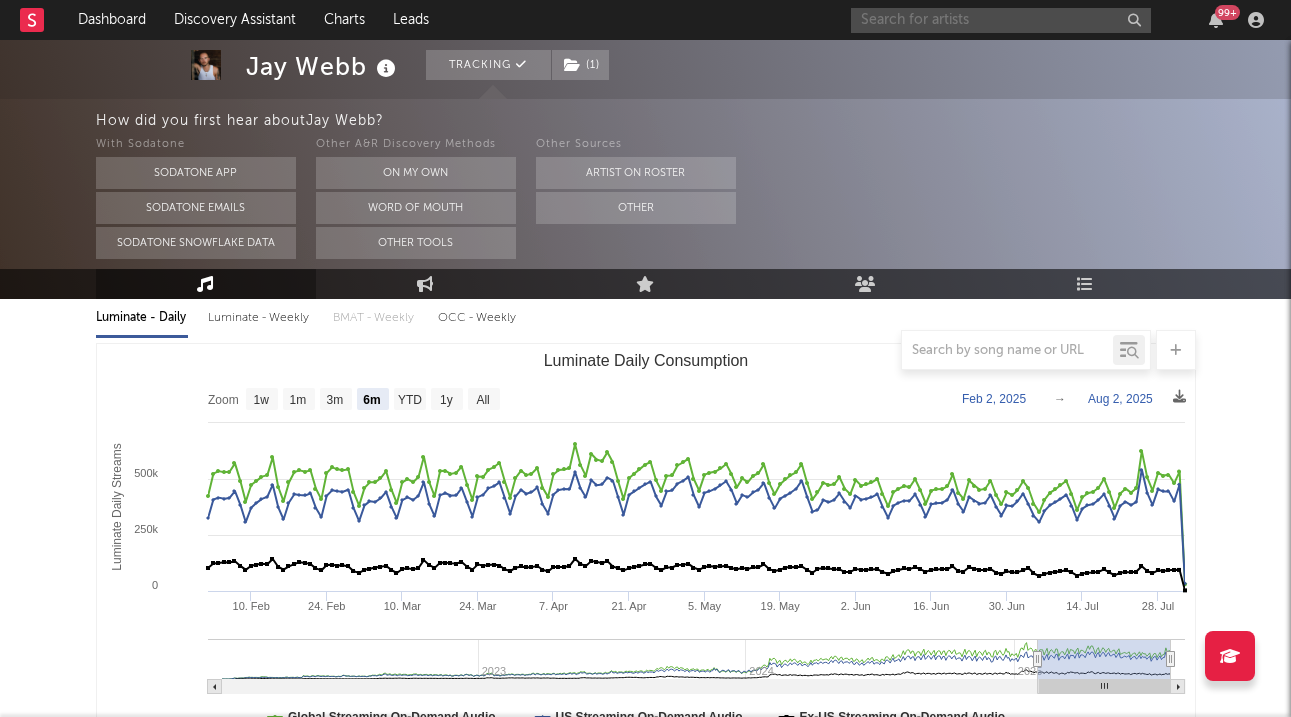 click at bounding box center [1001, 20] 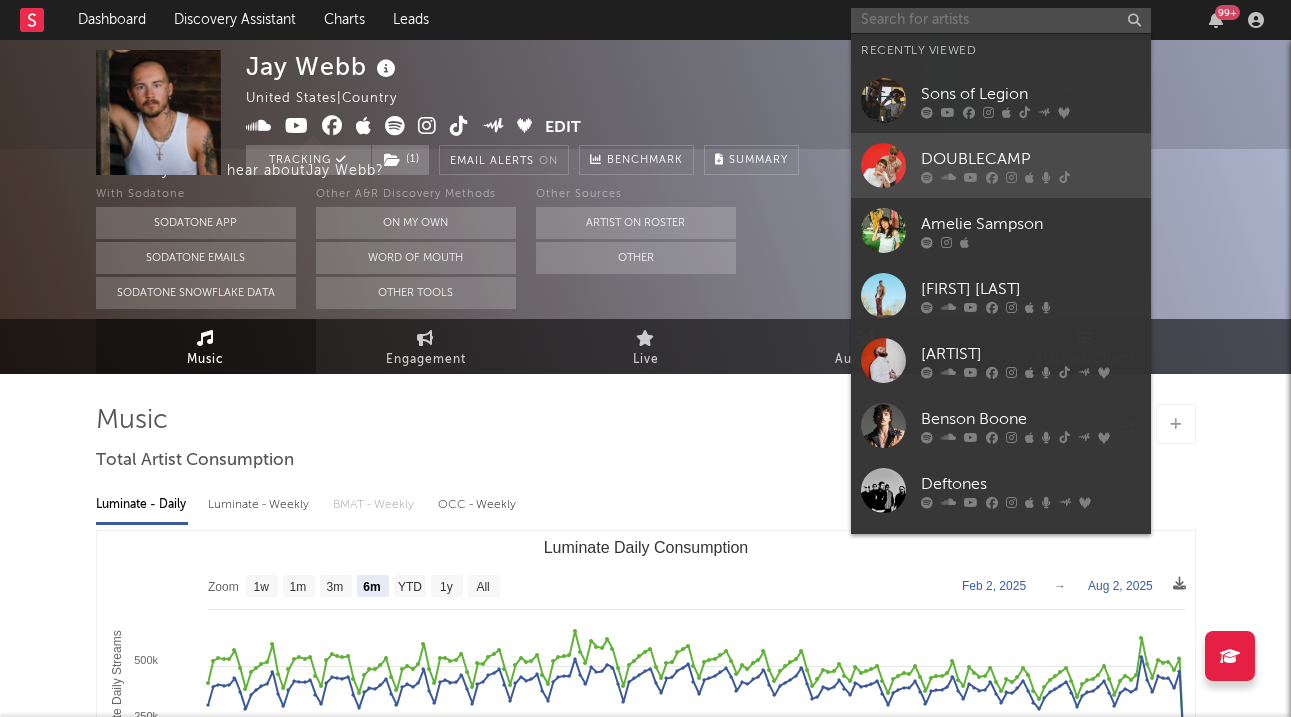 scroll, scrollTop: 0, scrollLeft: 0, axis: both 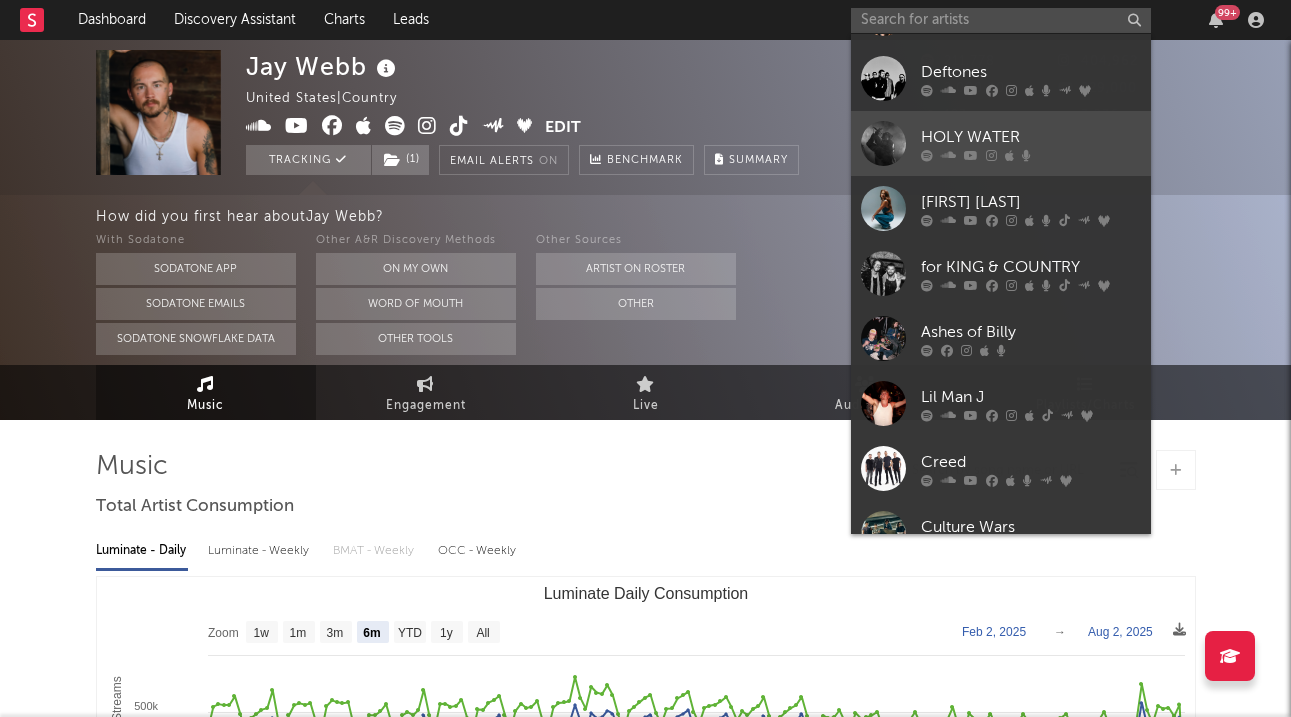 click on "HOLY WATER" at bounding box center [1031, 137] 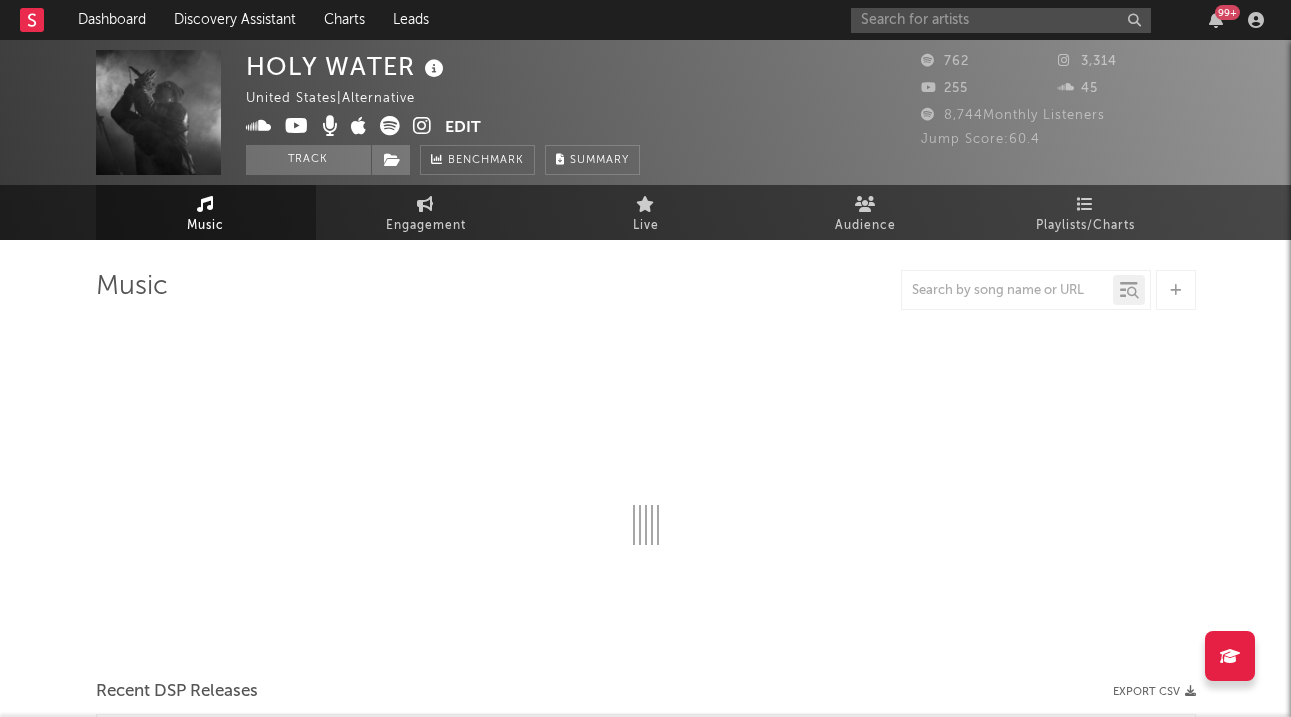 select on "6m" 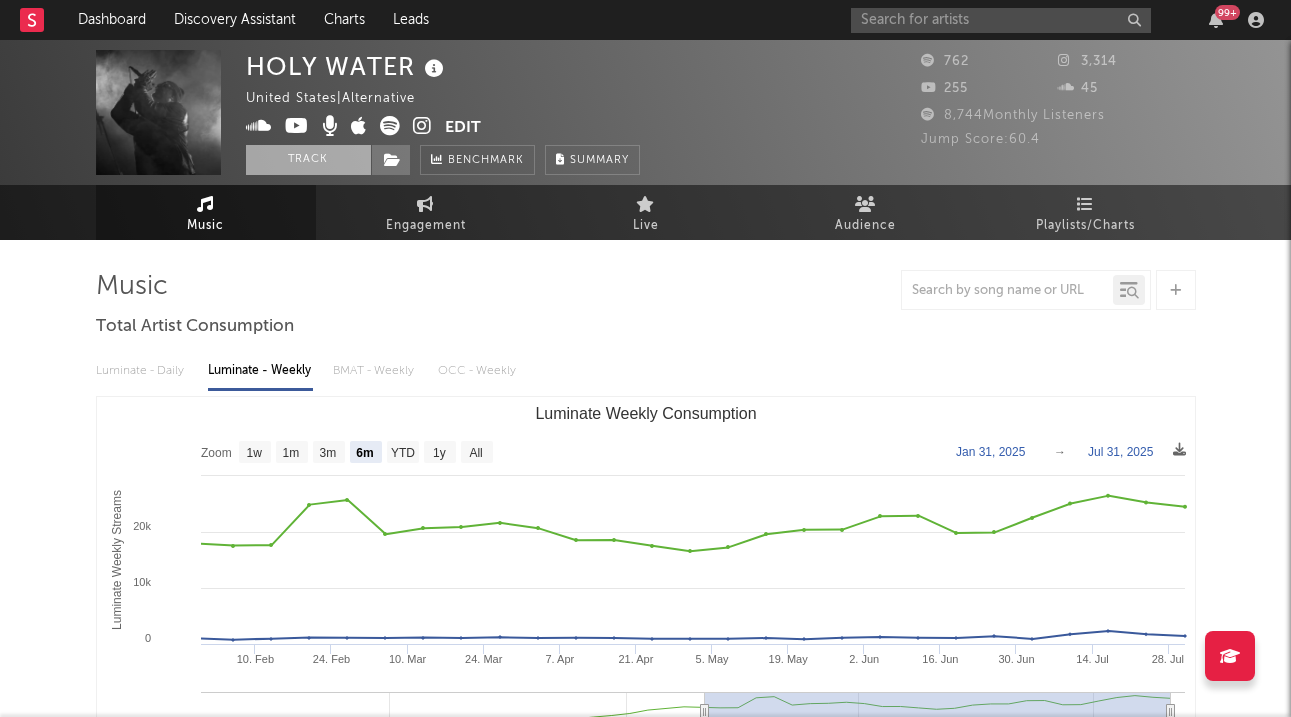 click on "Track" at bounding box center [308, 160] 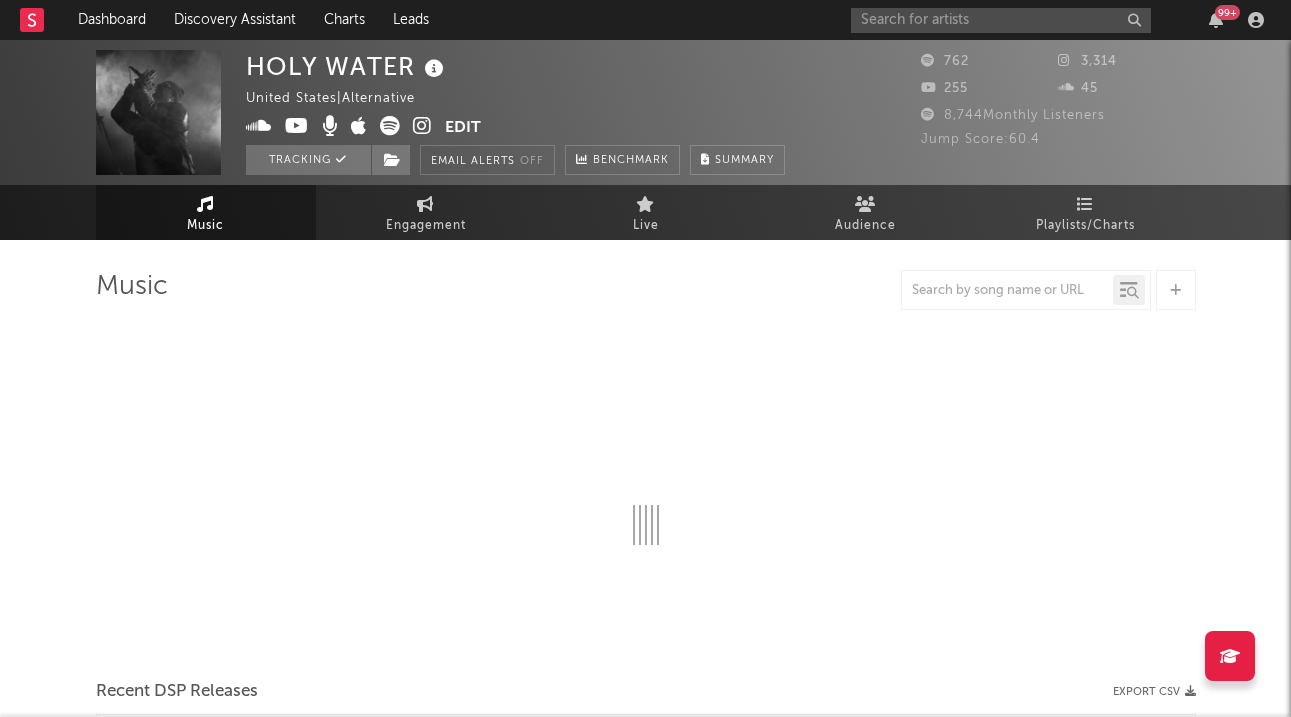 select on "6m" 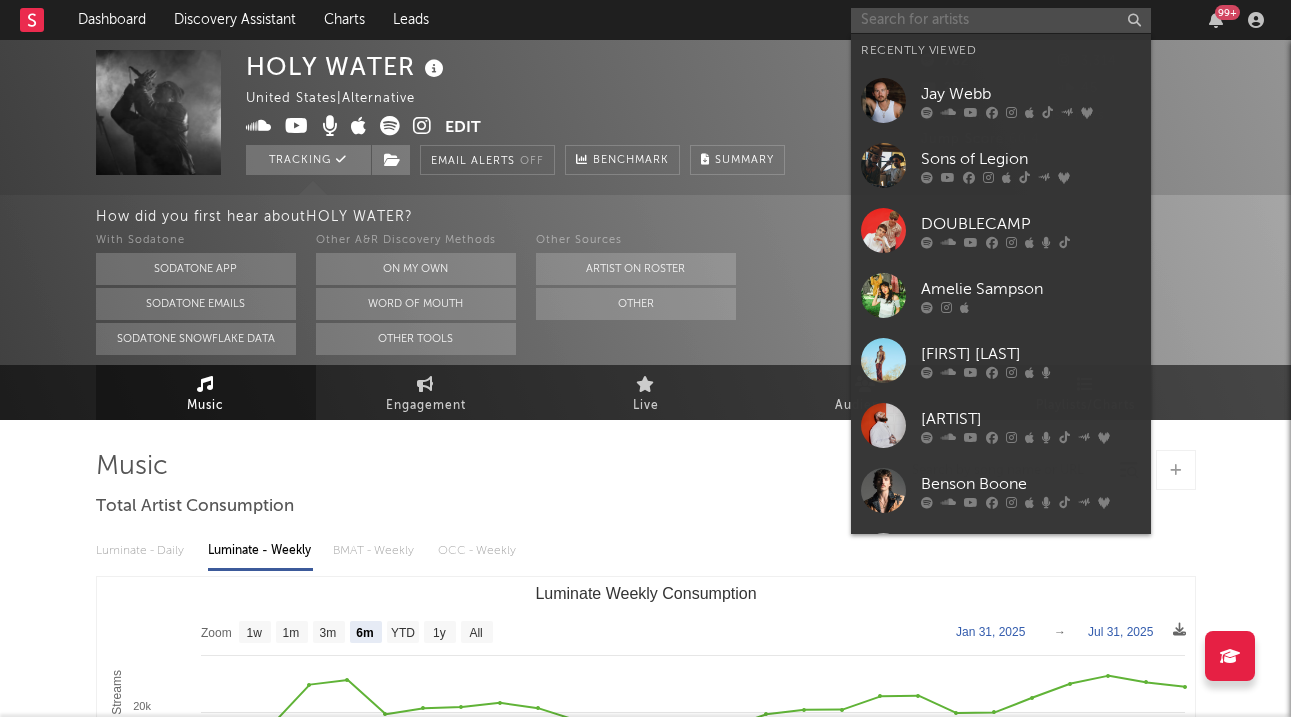 click at bounding box center [1001, 20] 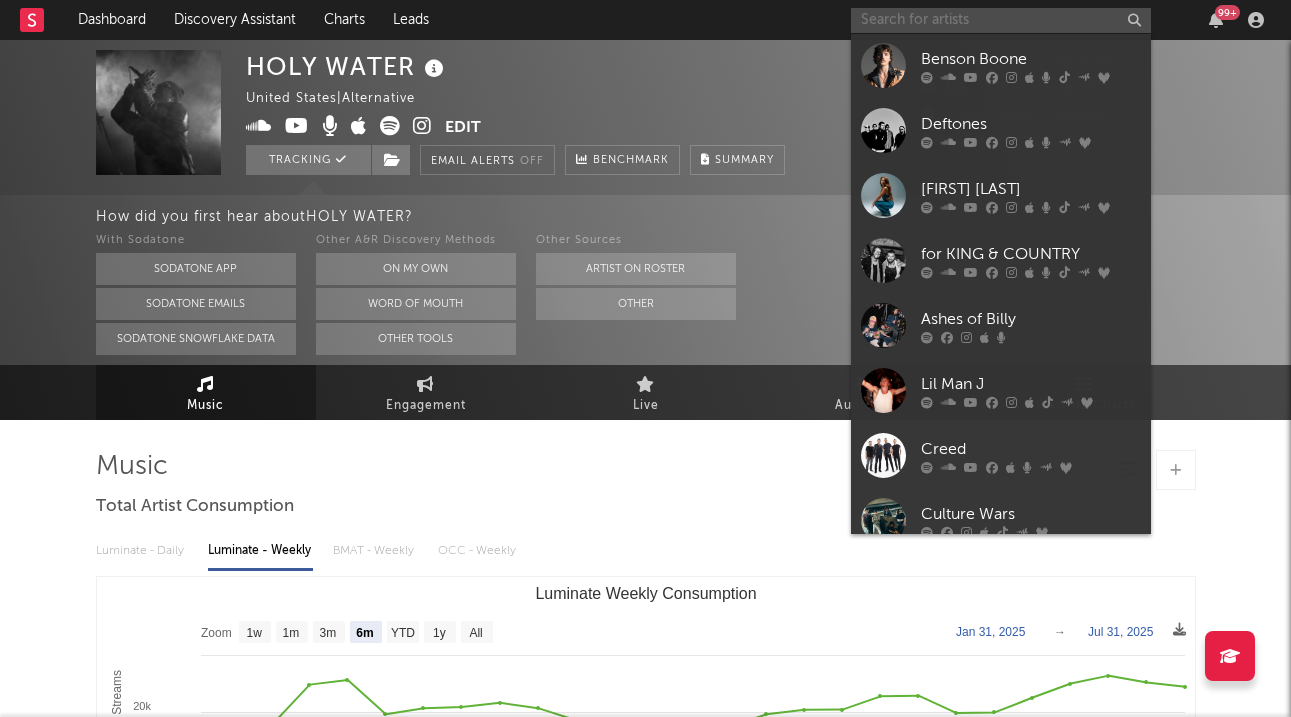 scroll, scrollTop: 433, scrollLeft: 0, axis: vertical 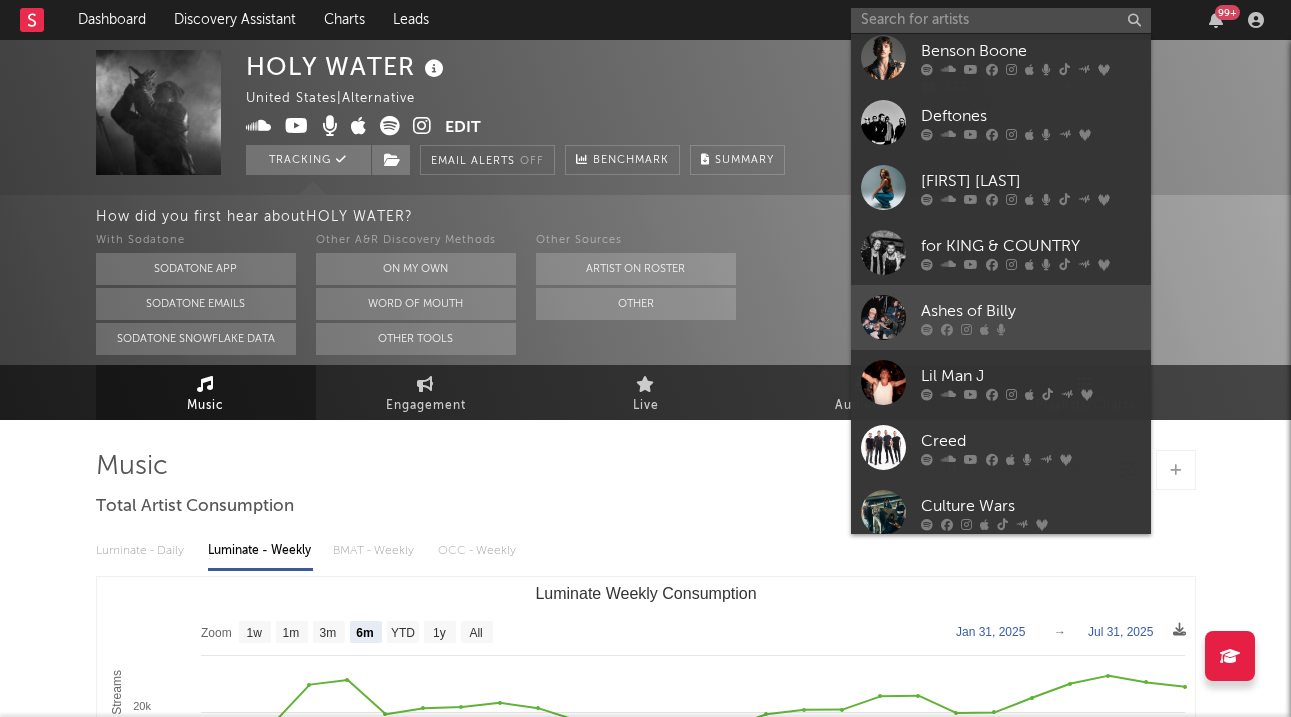 click on "Ashes of Billy" at bounding box center (1031, 311) 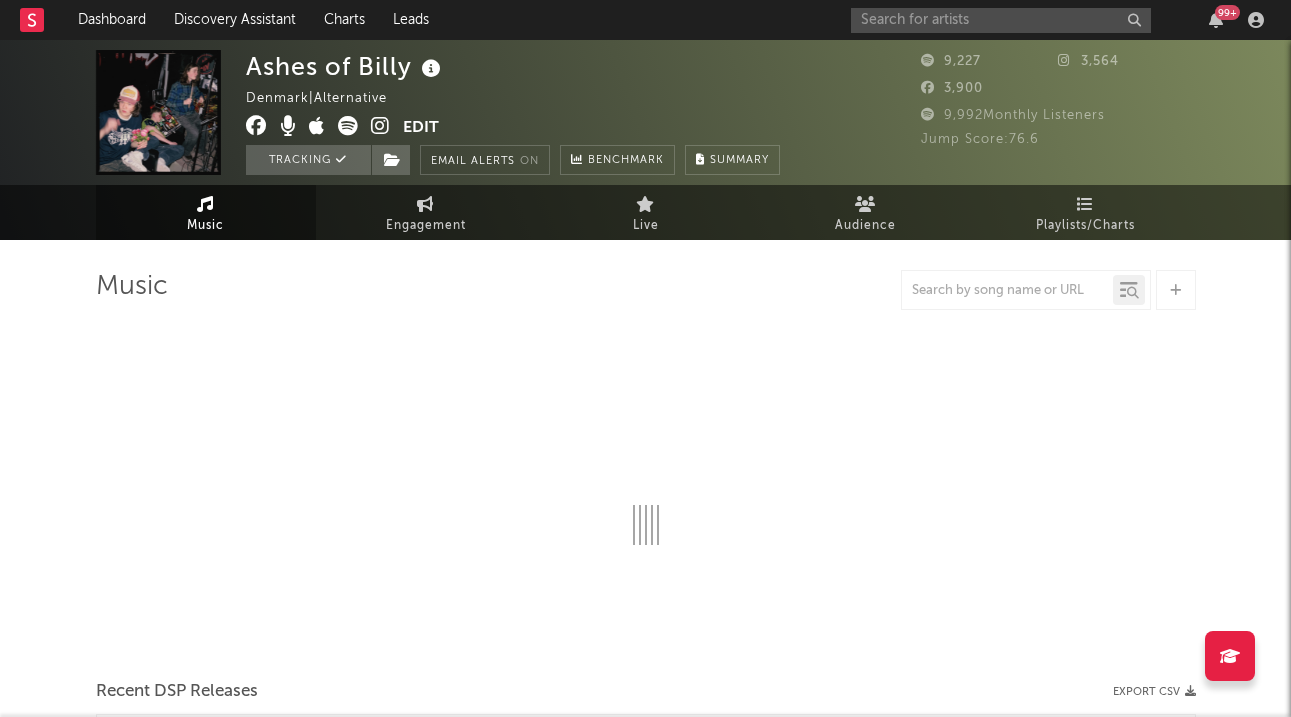 select on "6m" 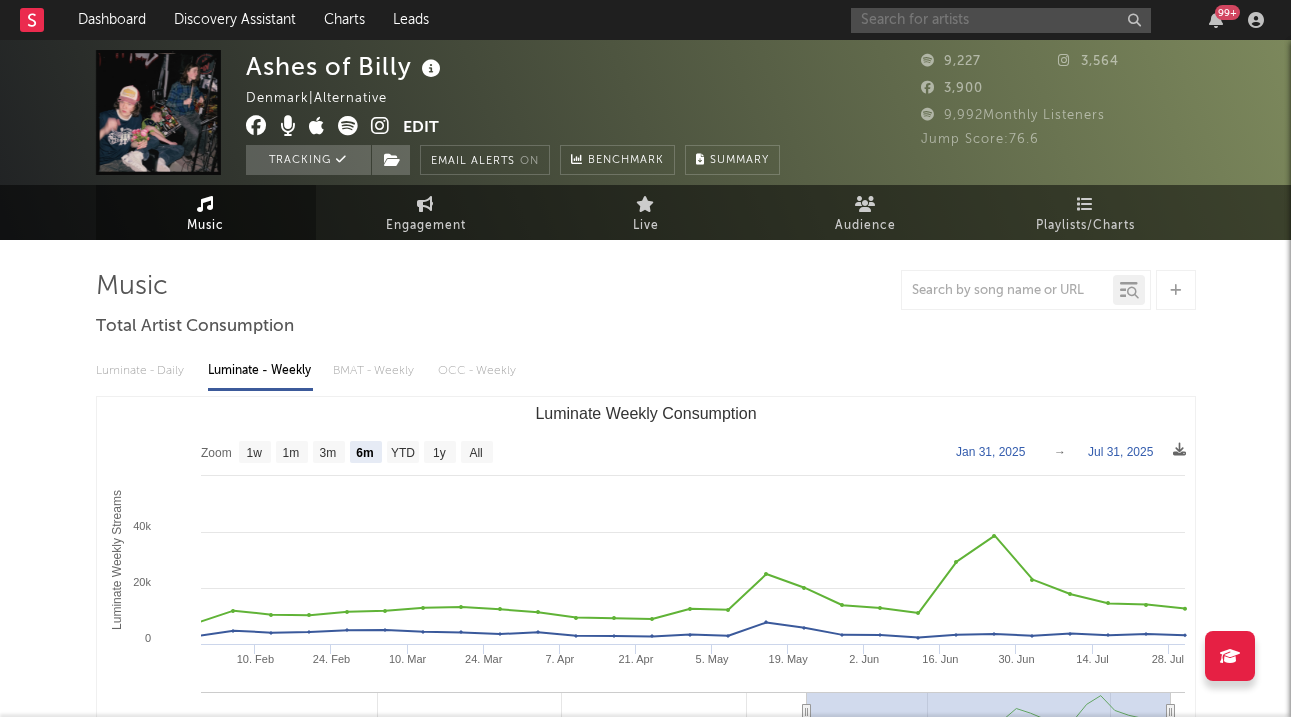 click at bounding box center (1001, 20) 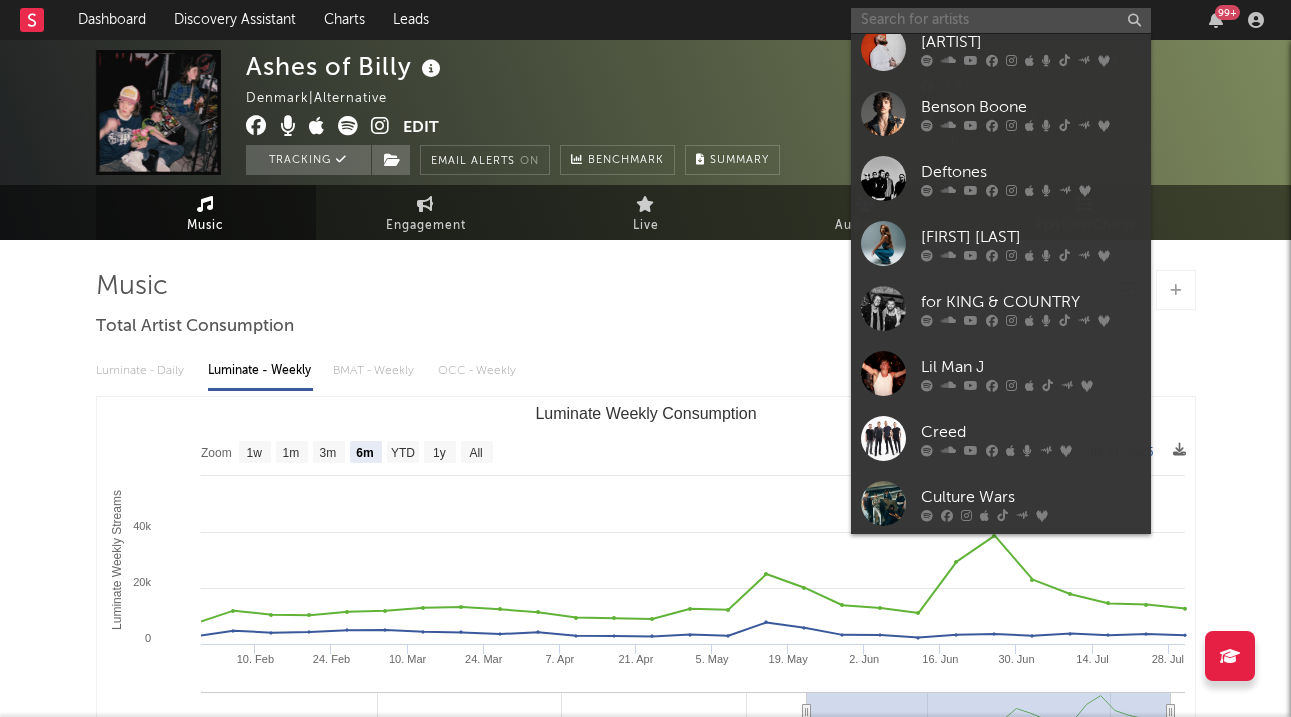 scroll, scrollTop: 445, scrollLeft: 0, axis: vertical 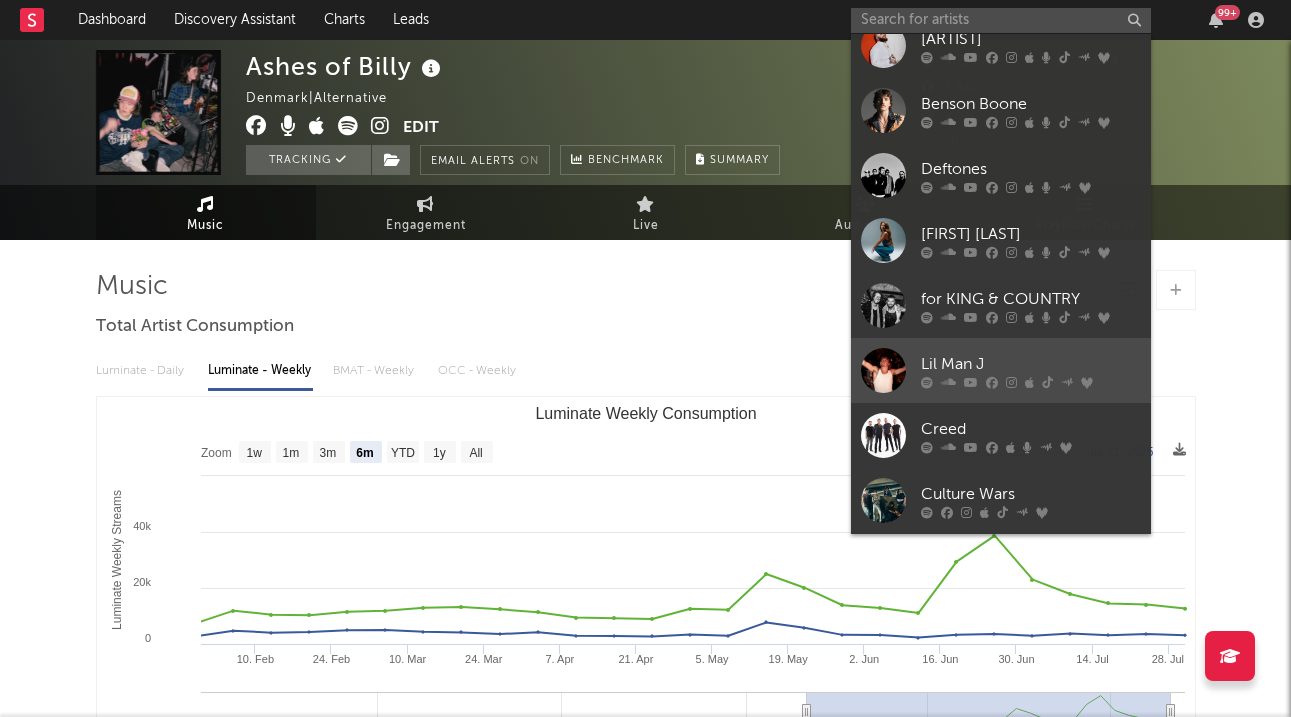 click on "Lil Man J" at bounding box center (1031, 364) 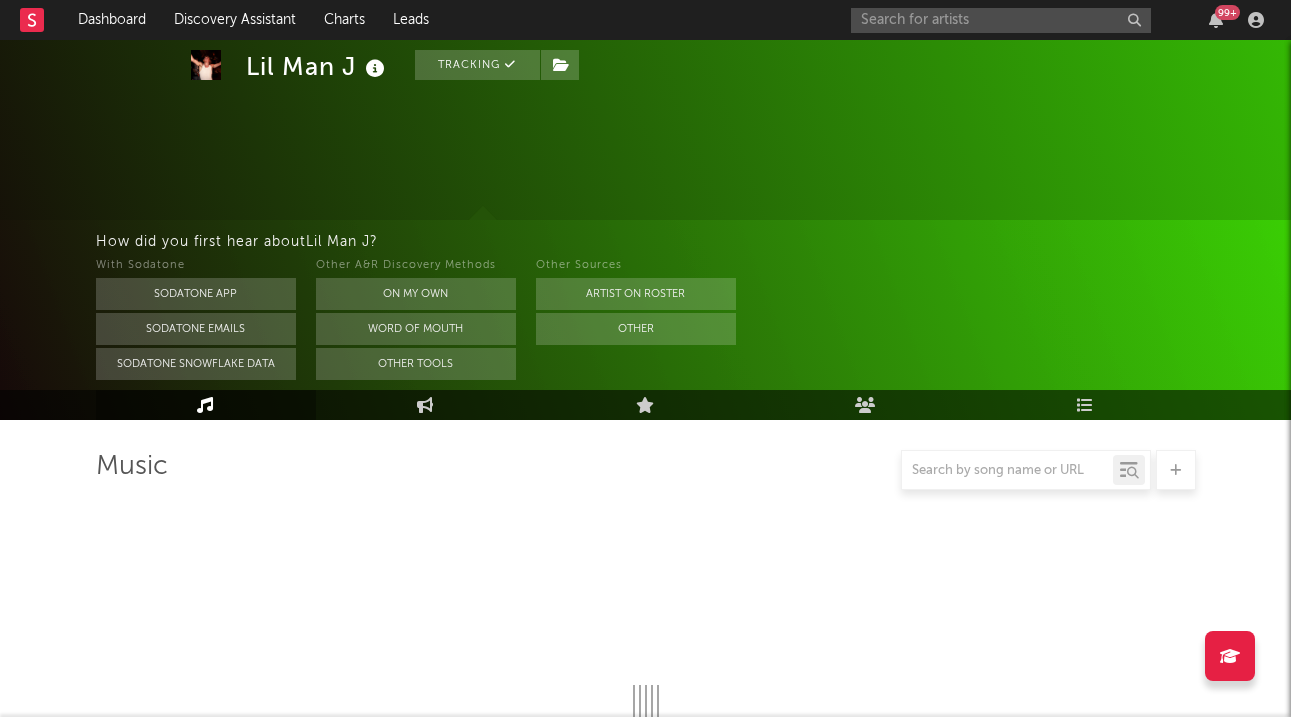 scroll, scrollTop: 165, scrollLeft: 0, axis: vertical 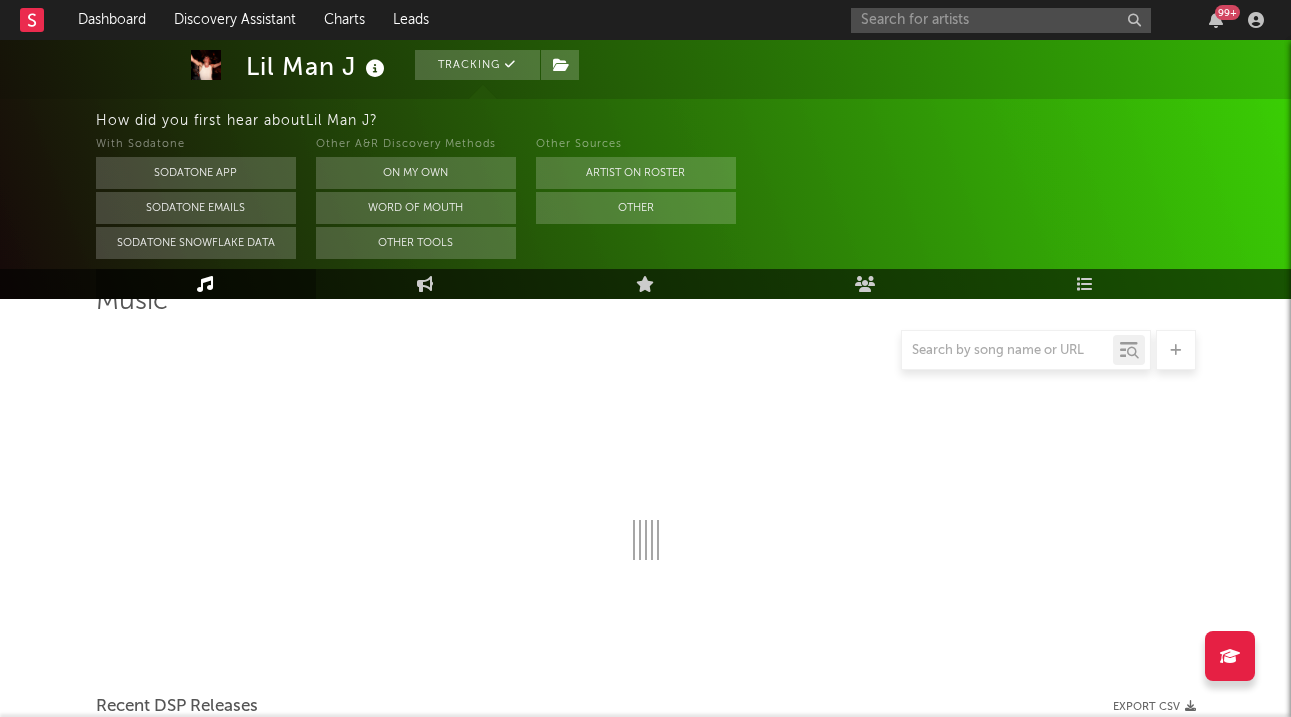 select on "6m" 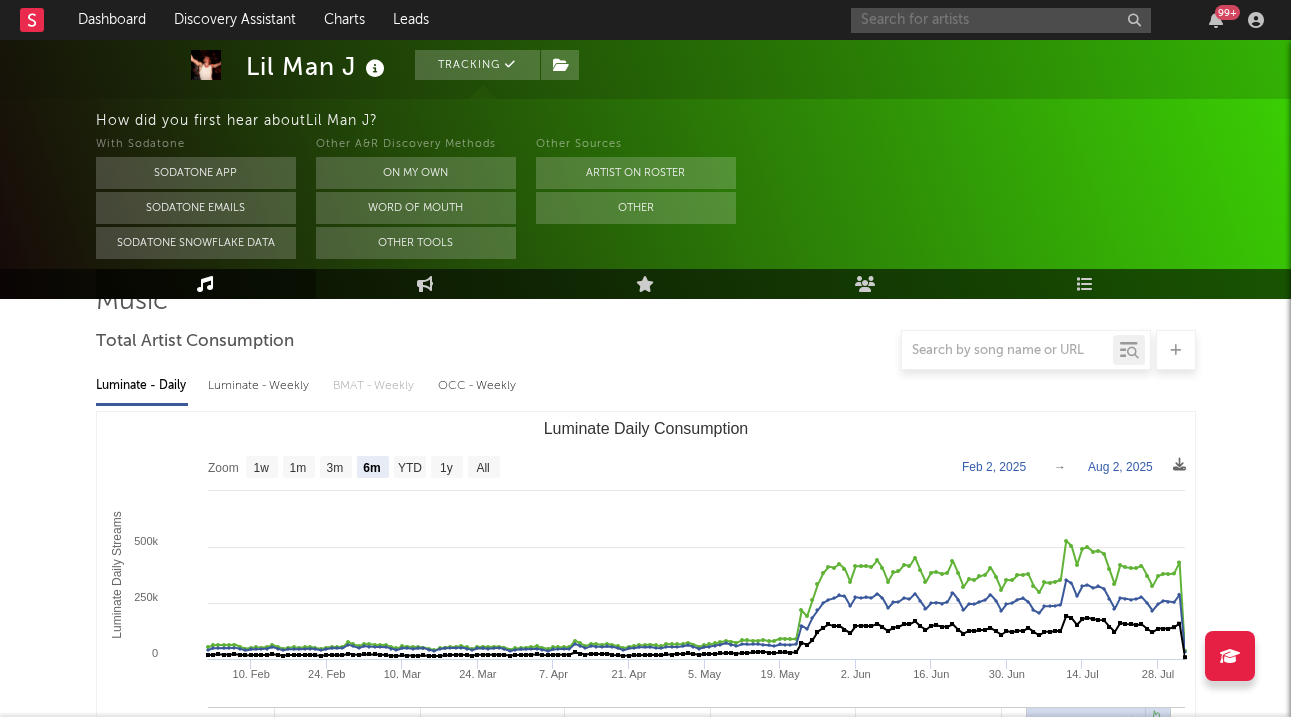 click at bounding box center [1001, 20] 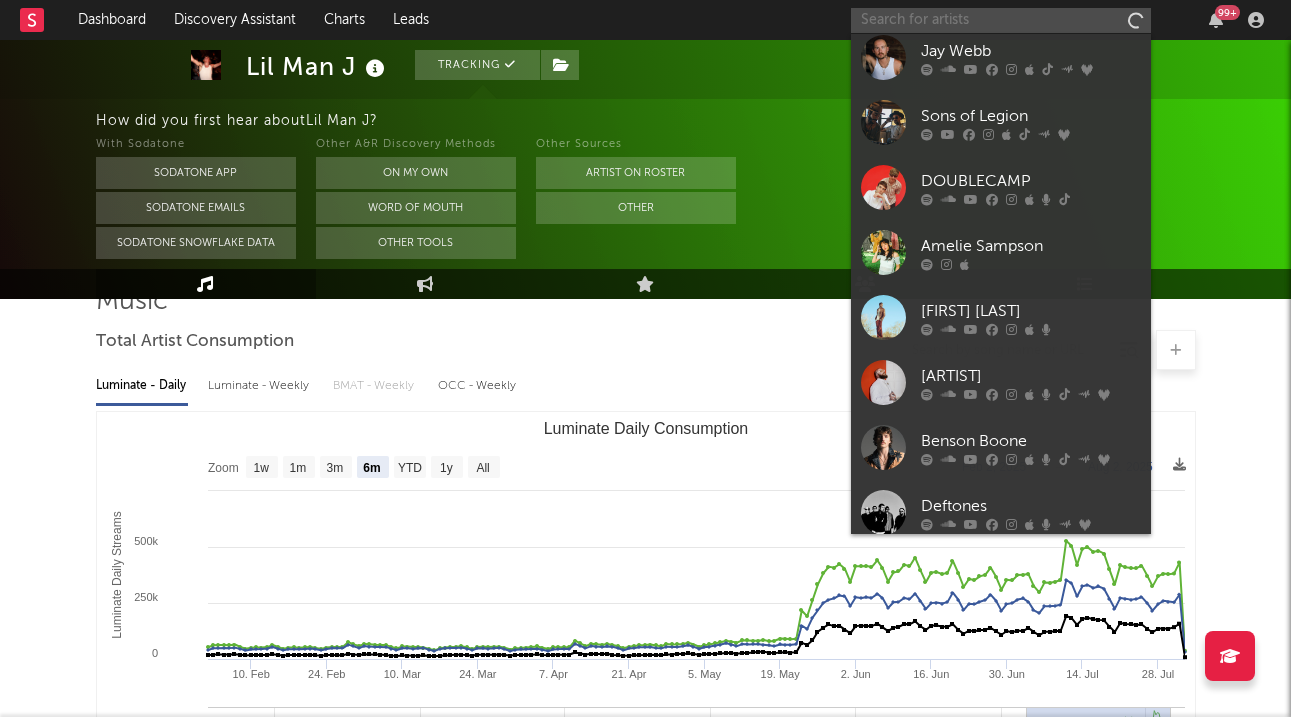 scroll, scrollTop: 184, scrollLeft: 0, axis: vertical 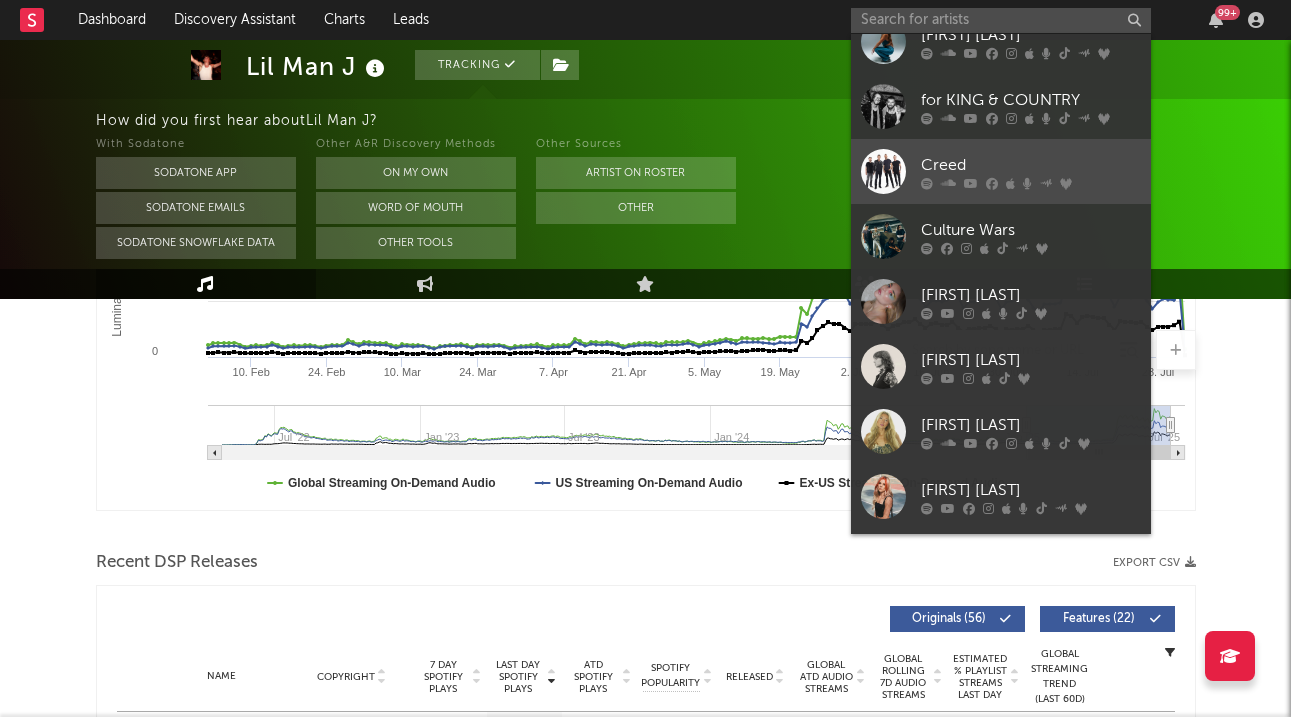 click on "Creed" at bounding box center (1031, 165) 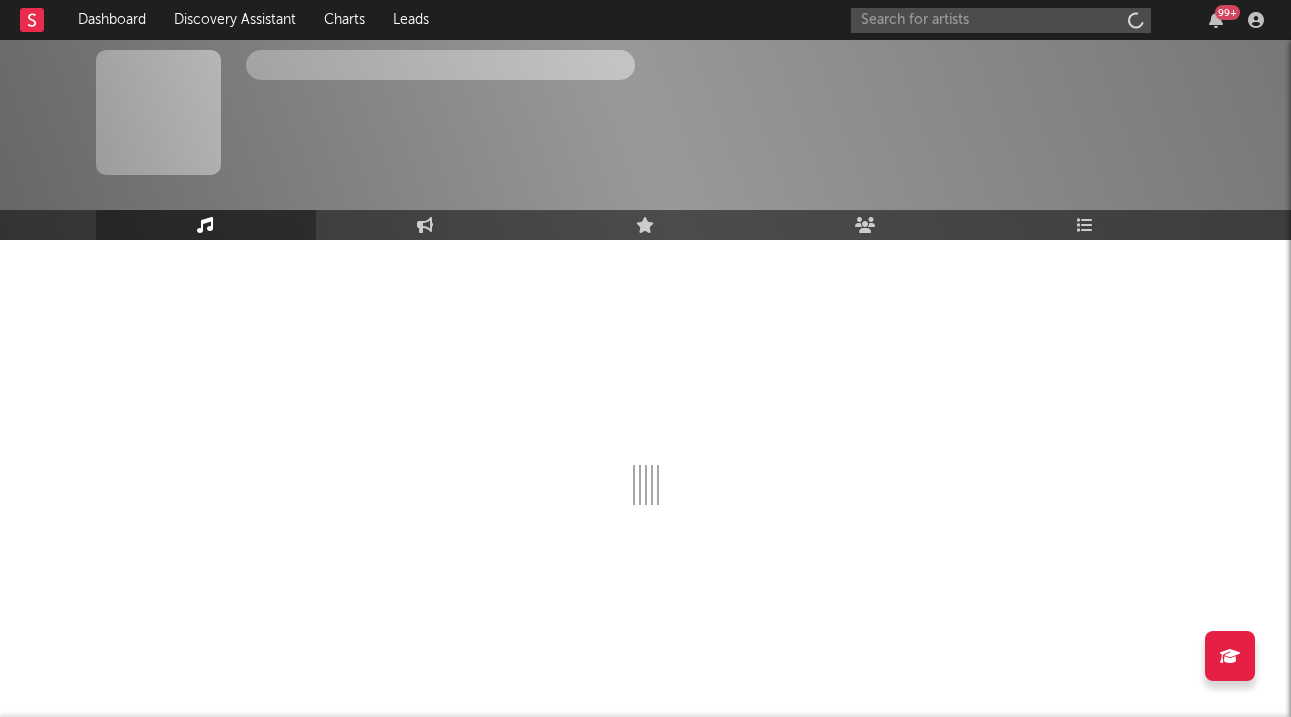 scroll, scrollTop: 0, scrollLeft: 0, axis: both 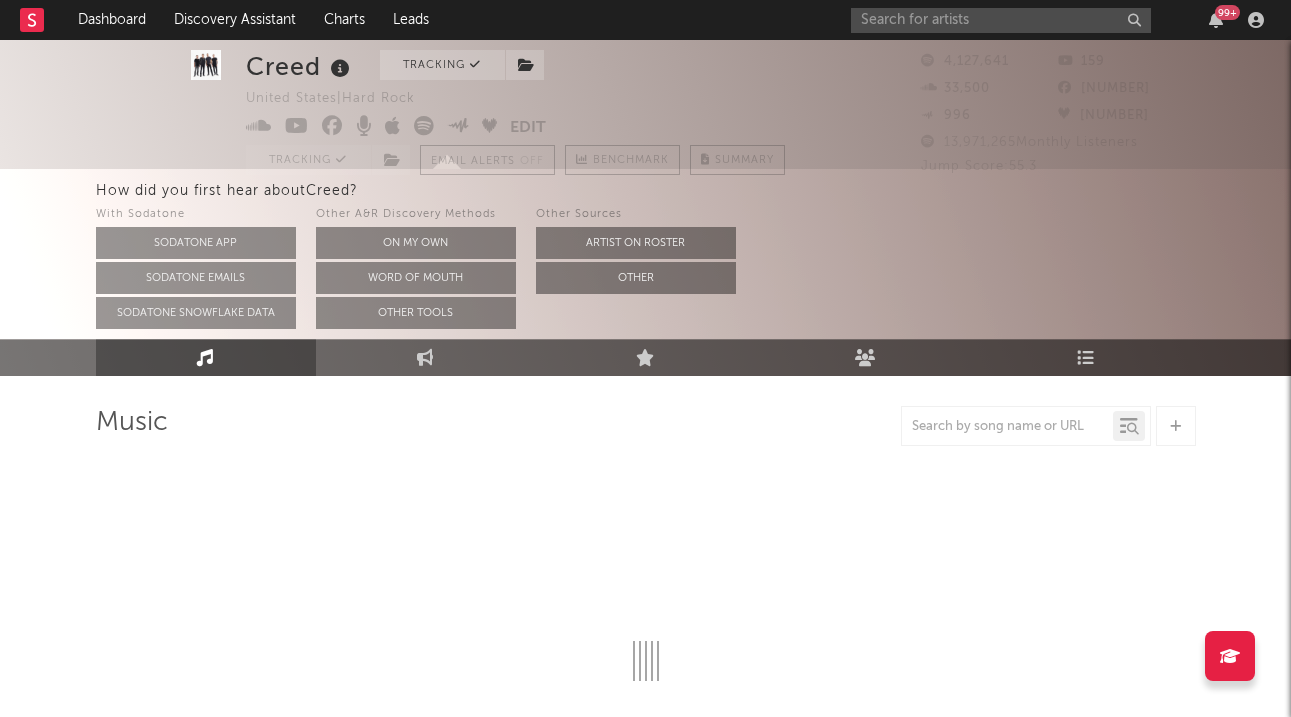select on "6m" 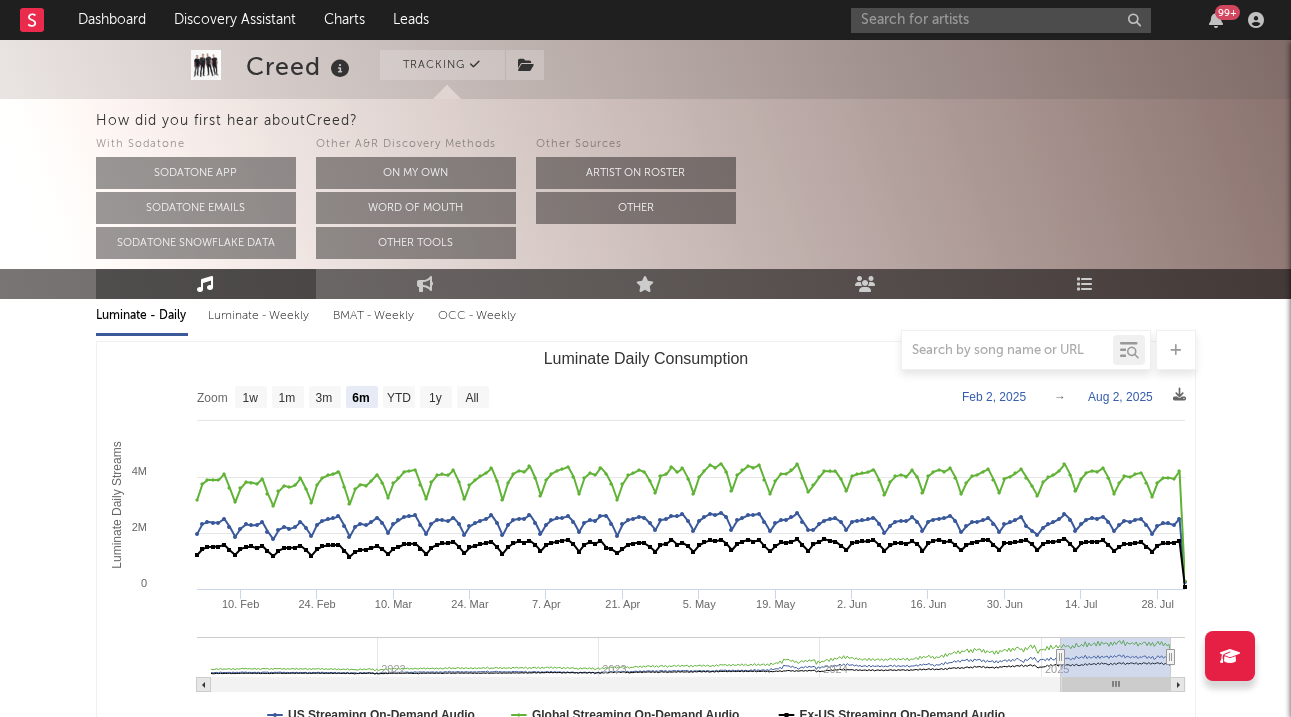 scroll, scrollTop: 272, scrollLeft: 0, axis: vertical 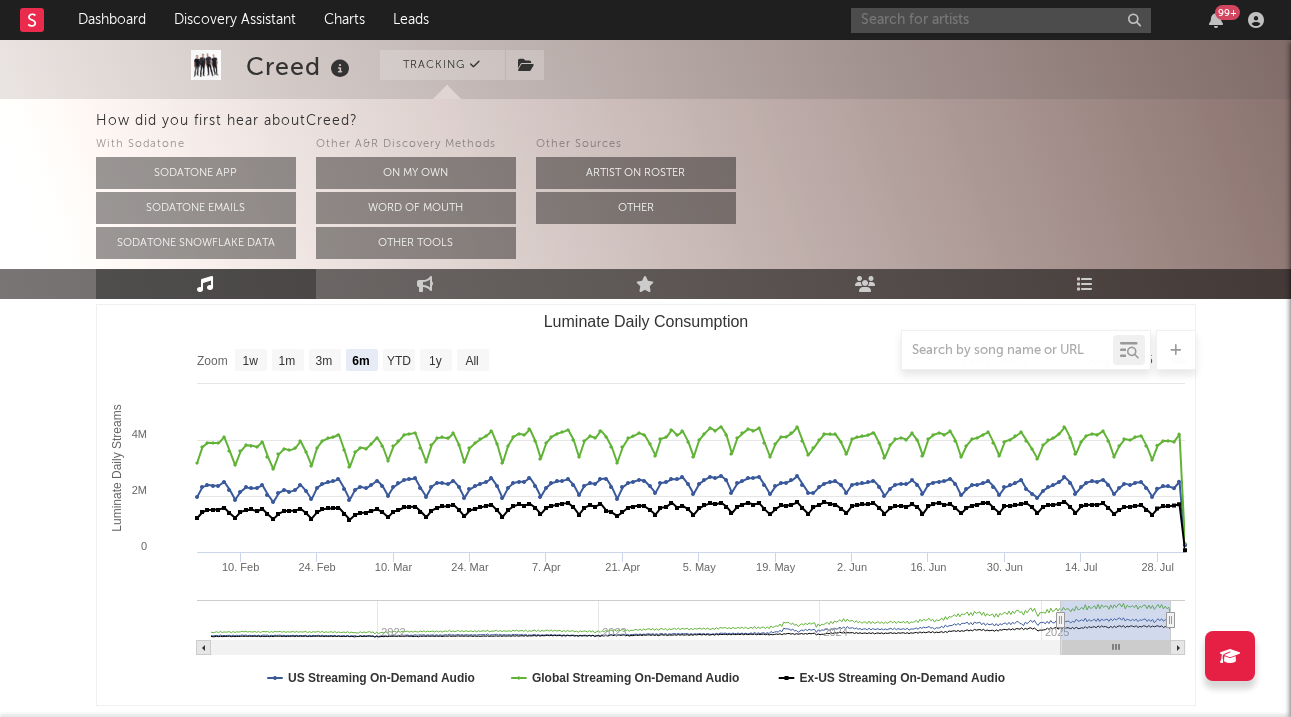 click at bounding box center [1001, 20] 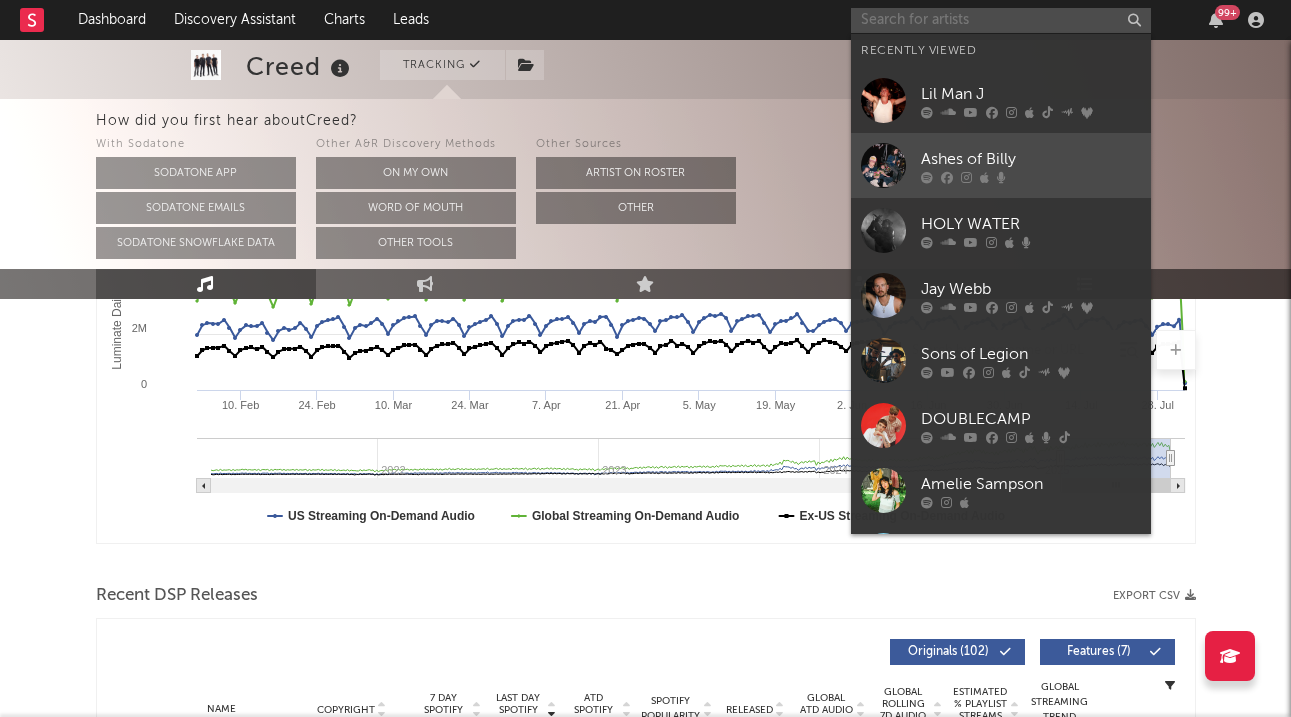 scroll, scrollTop: 531, scrollLeft: 0, axis: vertical 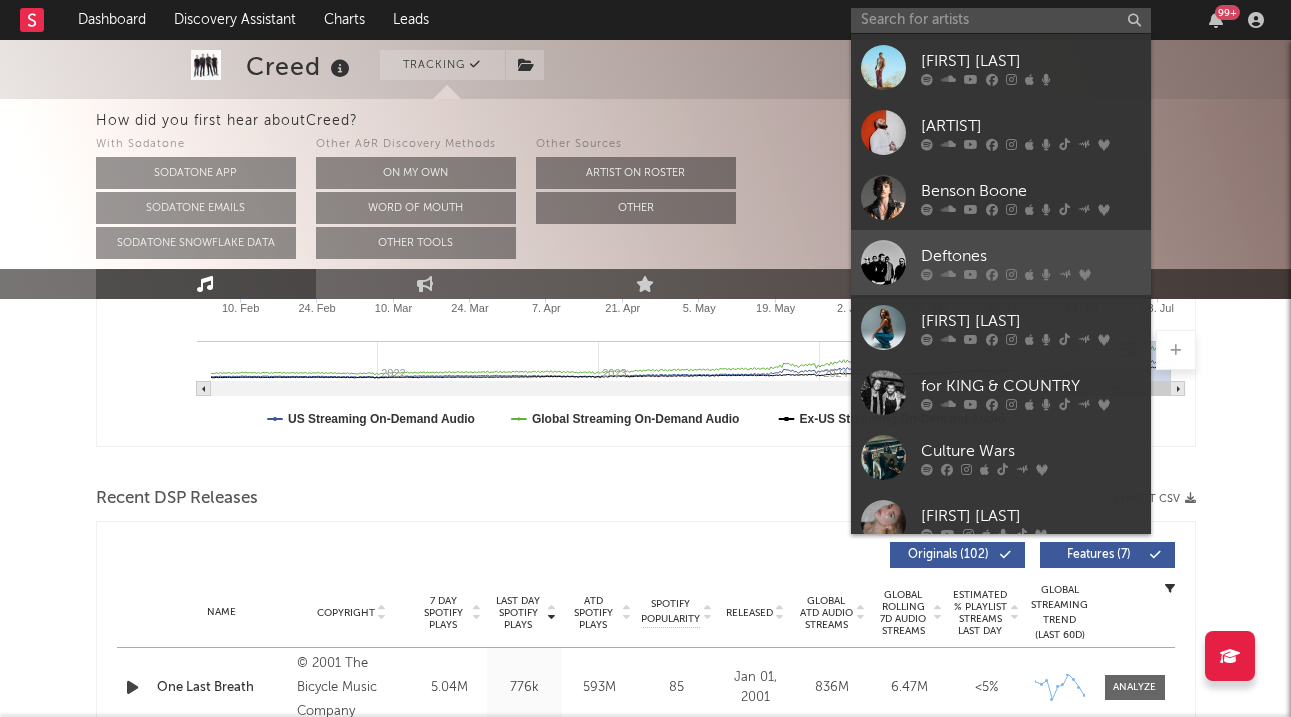 click on "Deftones" at bounding box center (1001, 262) 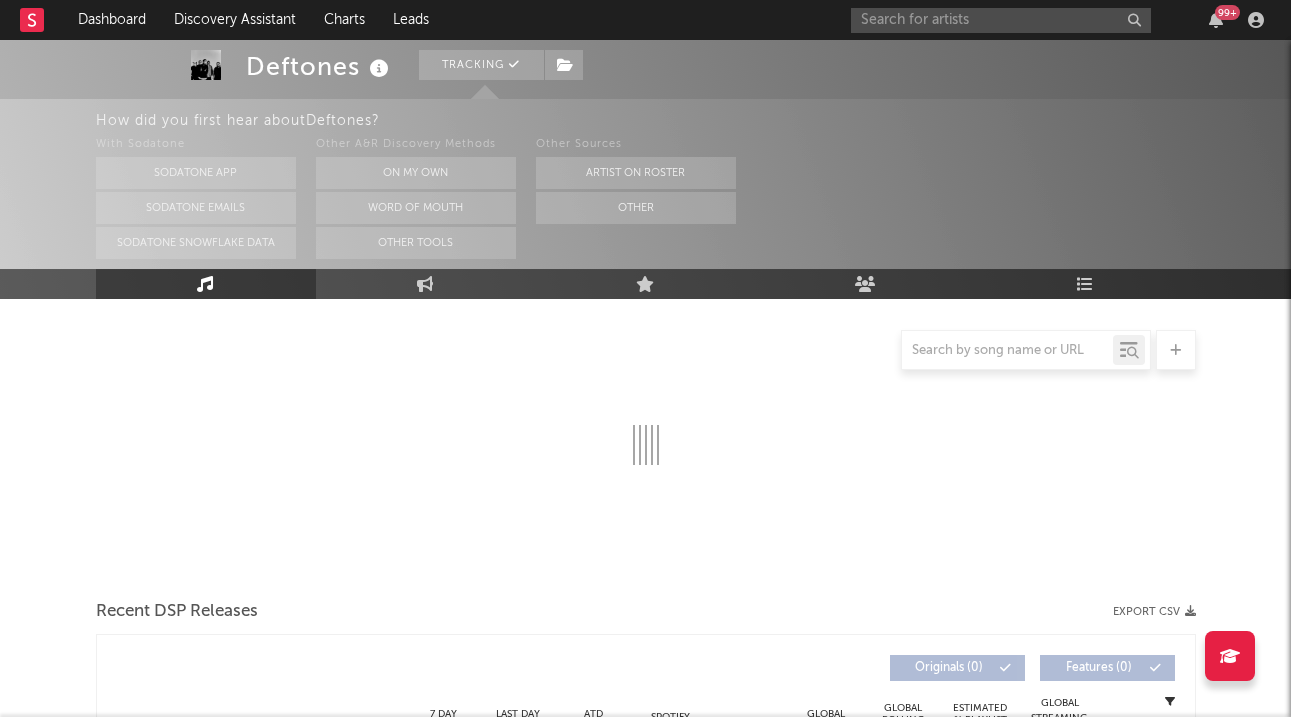 scroll, scrollTop: 263, scrollLeft: 0, axis: vertical 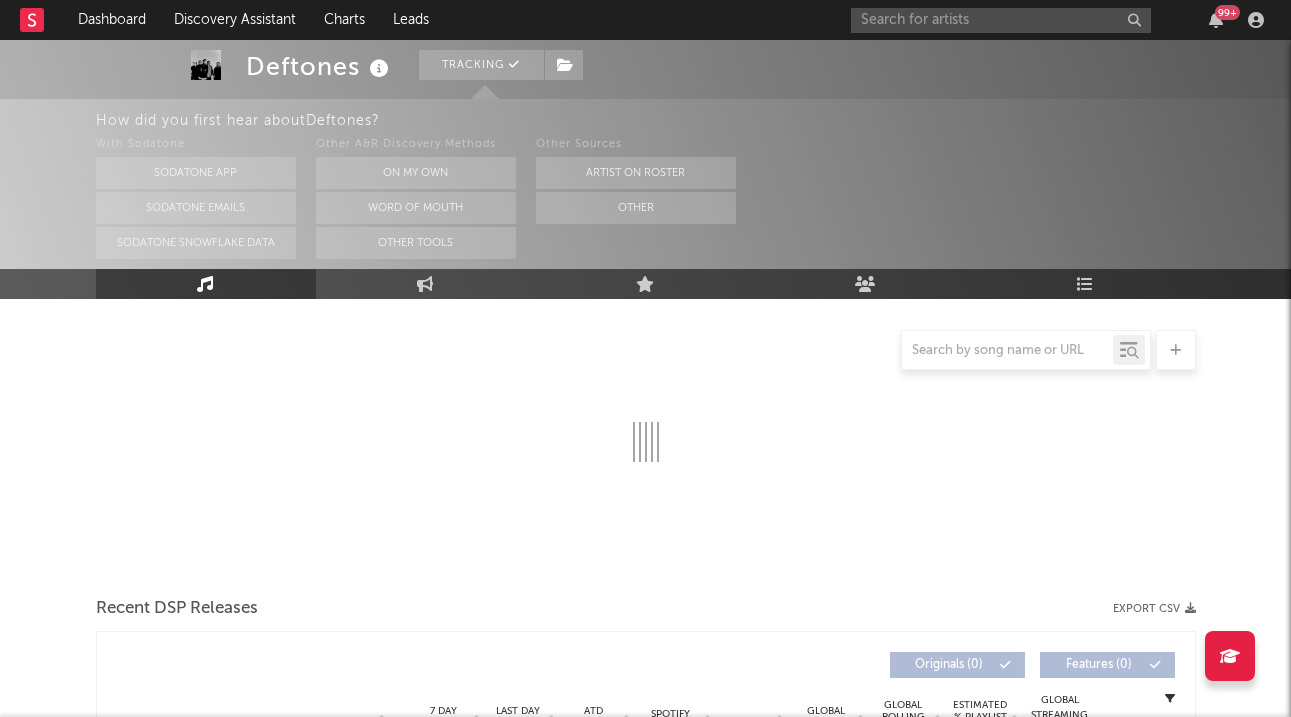 select on "6m" 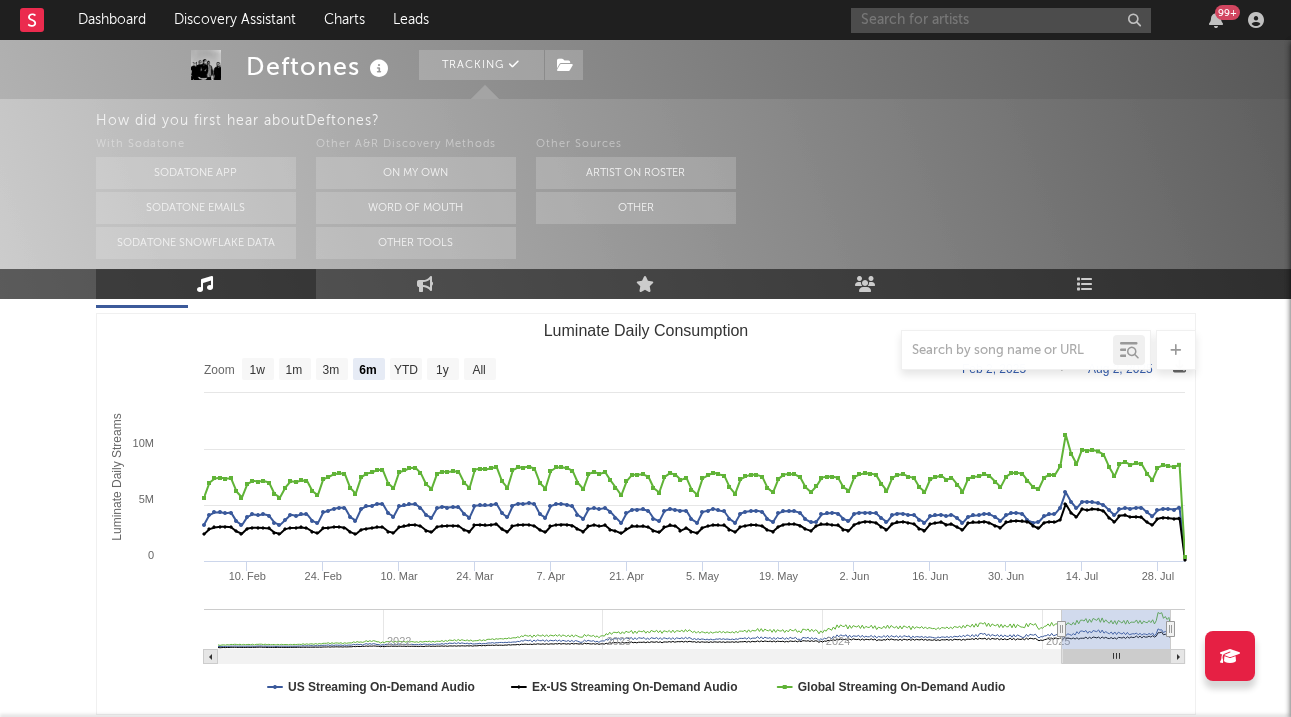 click at bounding box center [1001, 20] 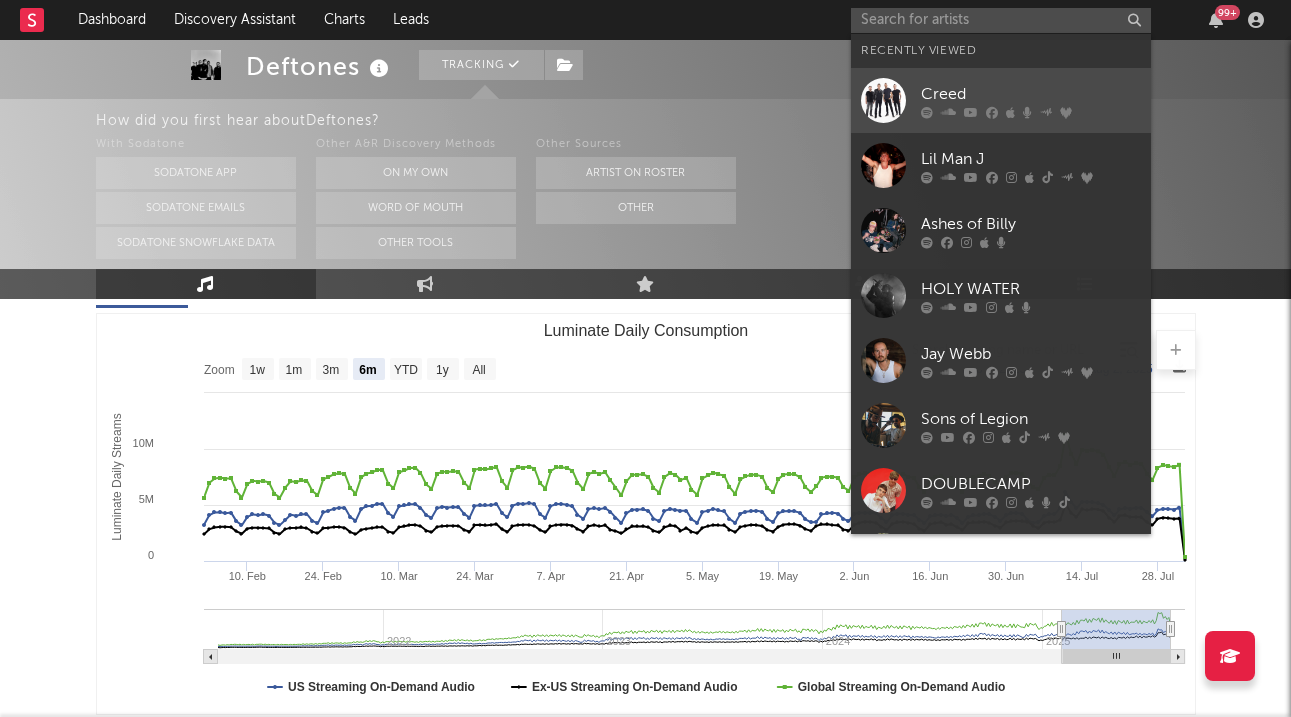 click on "Creed" at bounding box center (1031, 94) 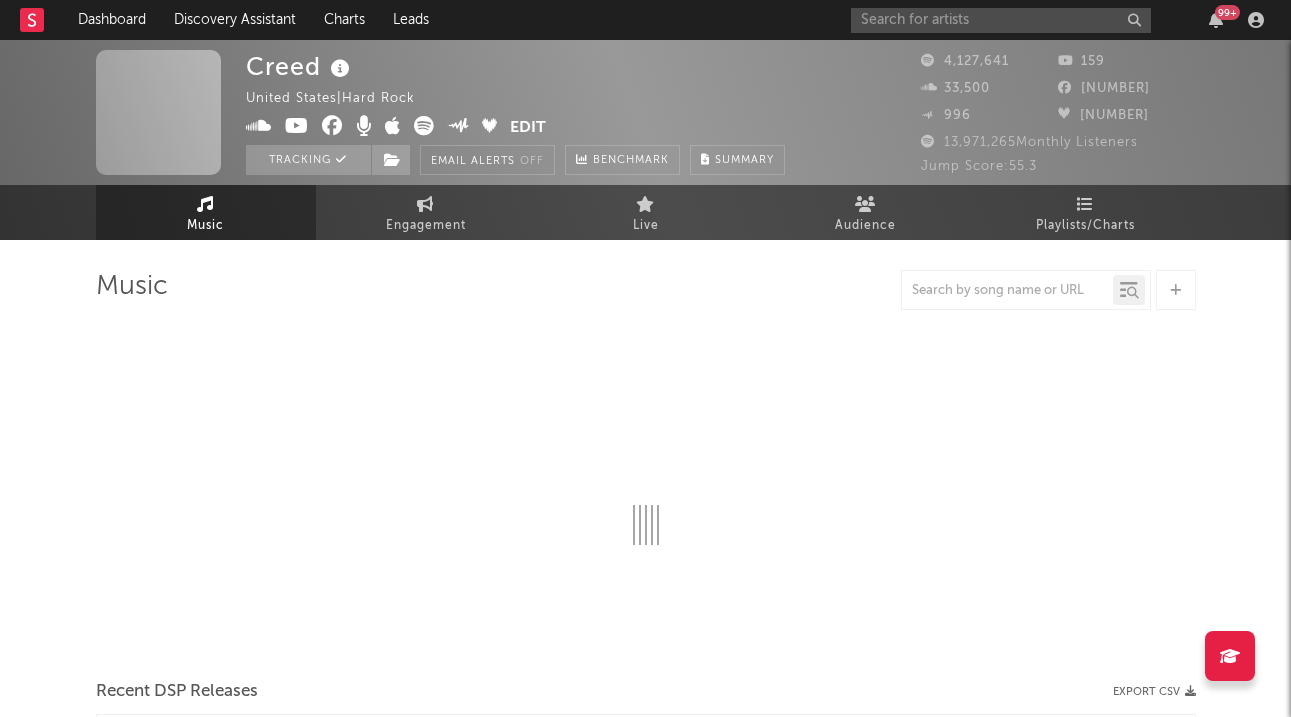 scroll, scrollTop: 0, scrollLeft: 0, axis: both 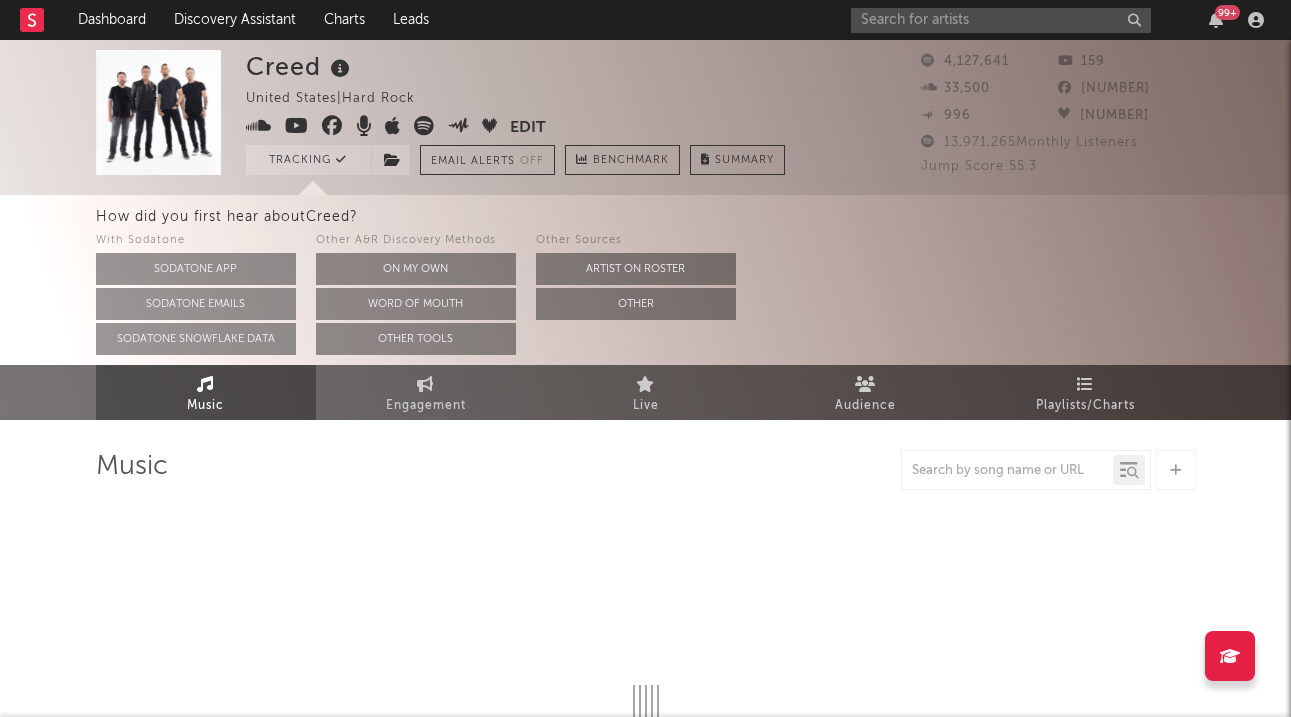 select on "6m" 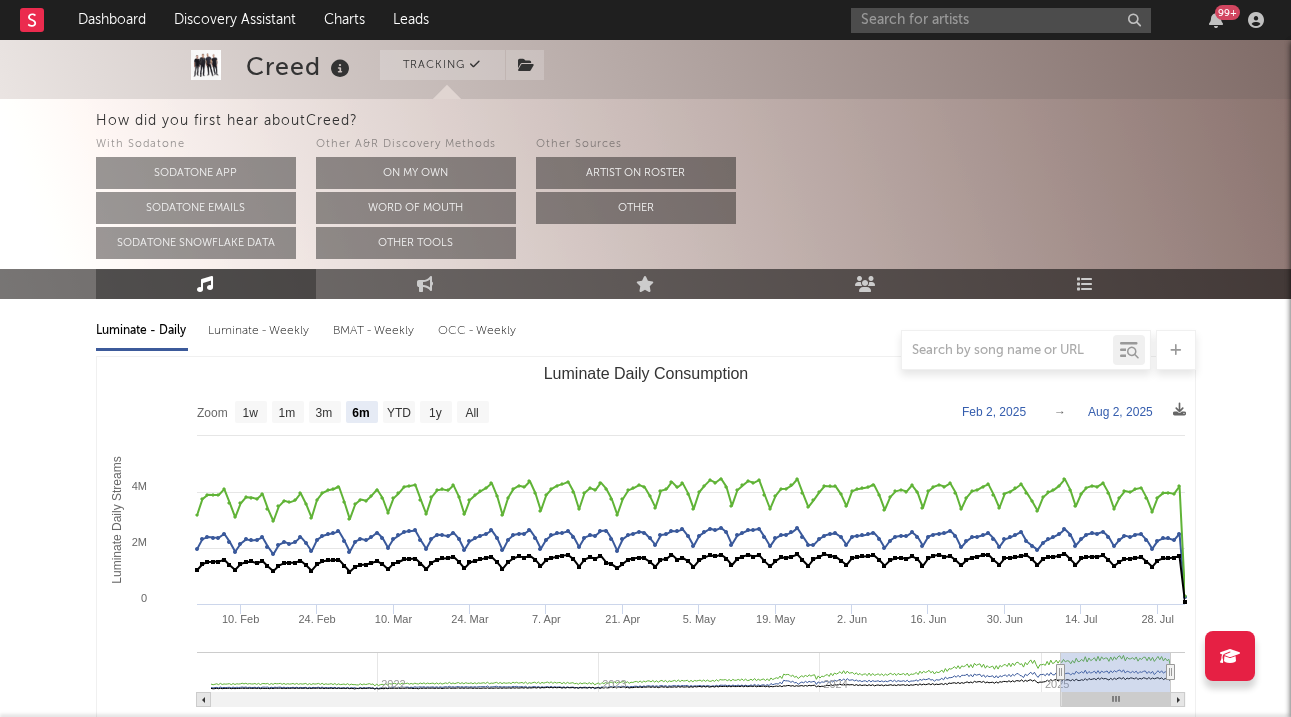 scroll, scrollTop: 231, scrollLeft: 0, axis: vertical 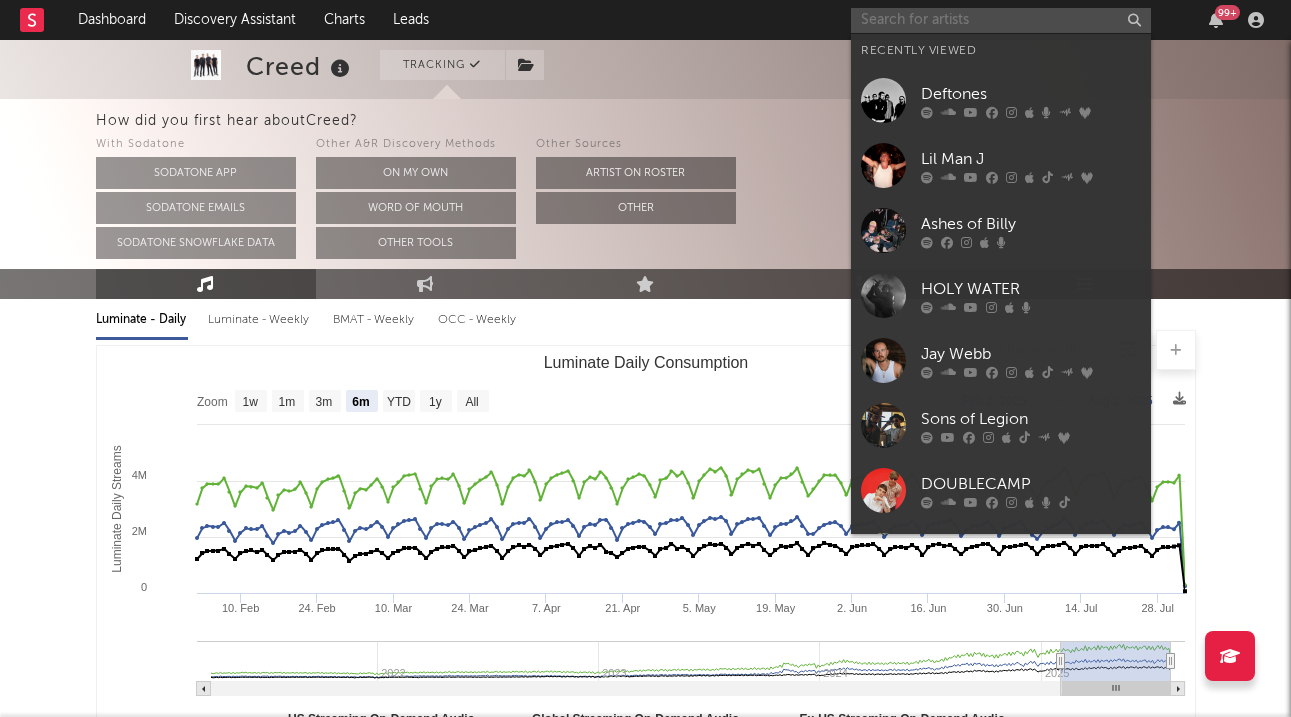 click at bounding box center (1001, 20) 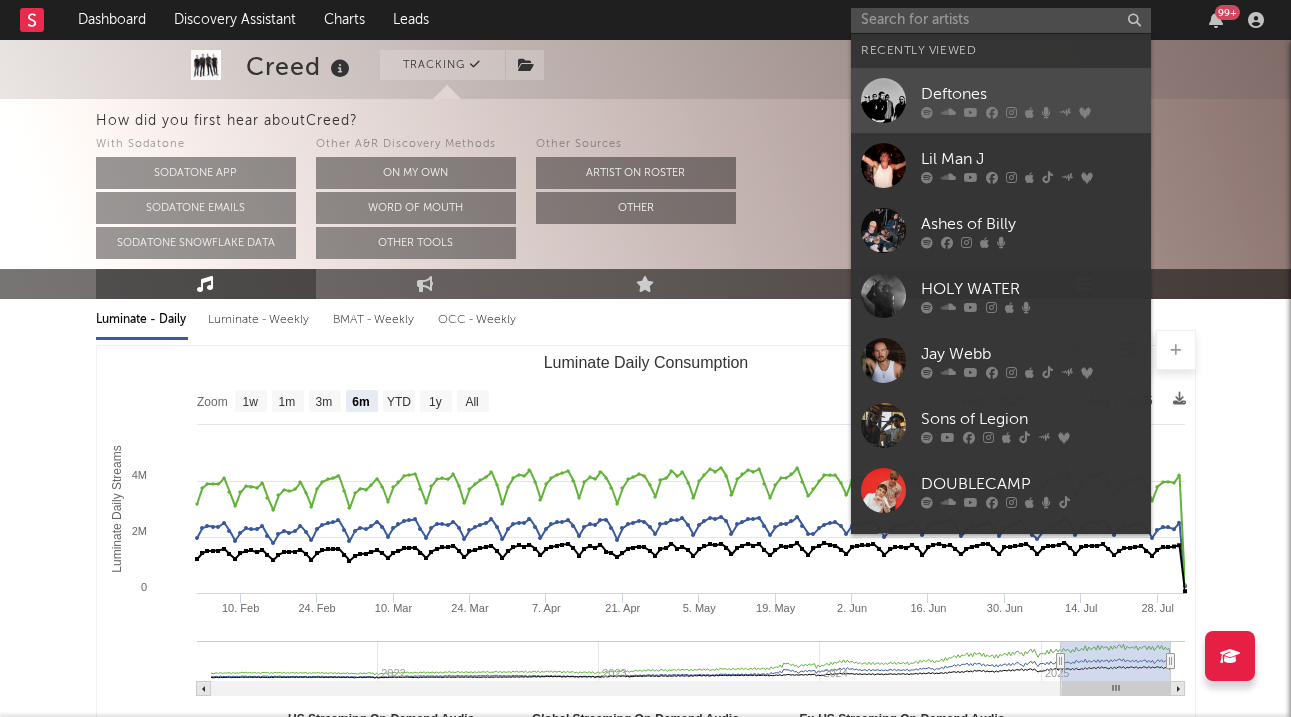 click on "Deftones" at bounding box center [1031, 94] 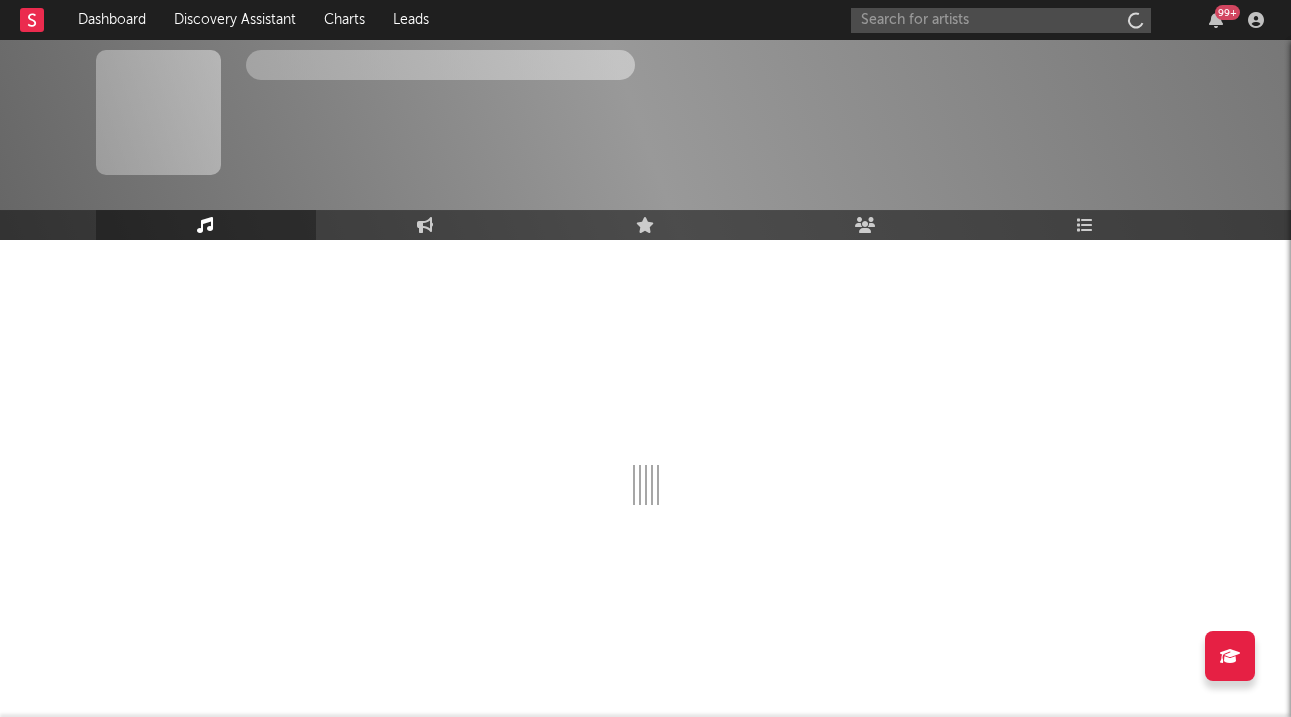 scroll, scrollTop: 0, scrollLeft: 0, axis: both 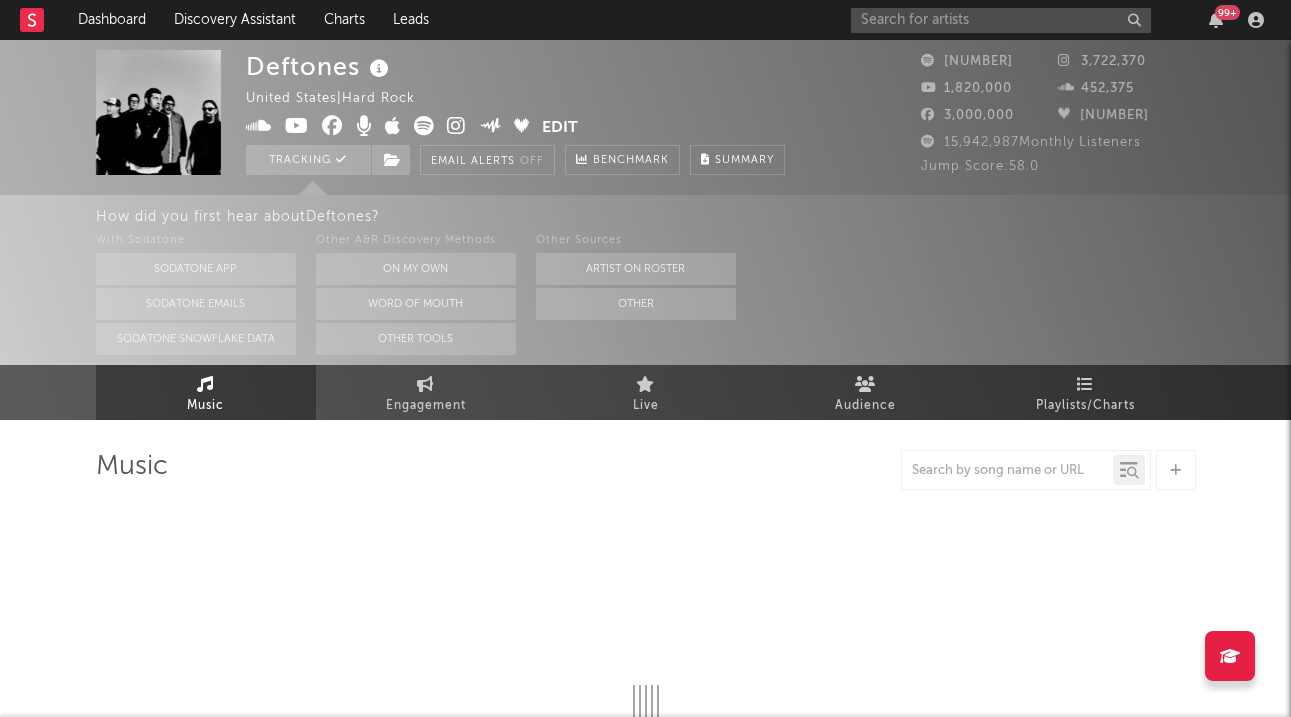 select on "6m" 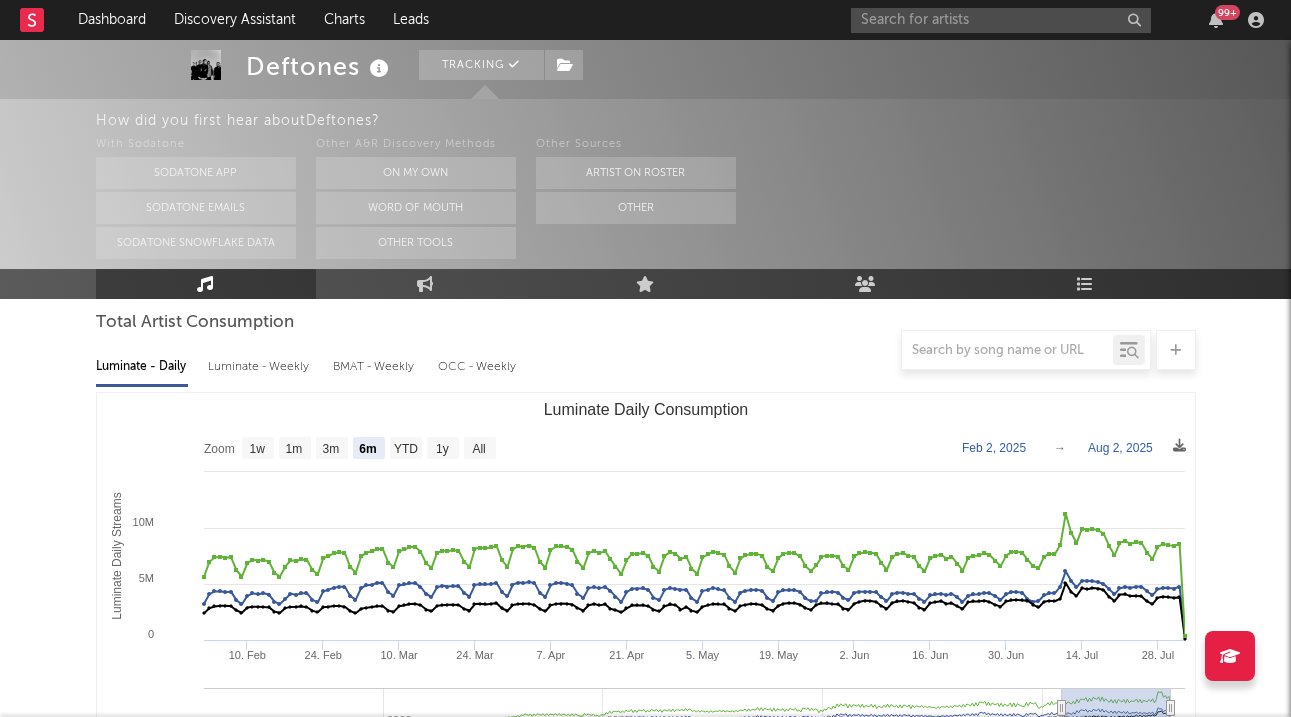 scroll, scrollTop: 191, scrollLeft: 0, axis: vertical 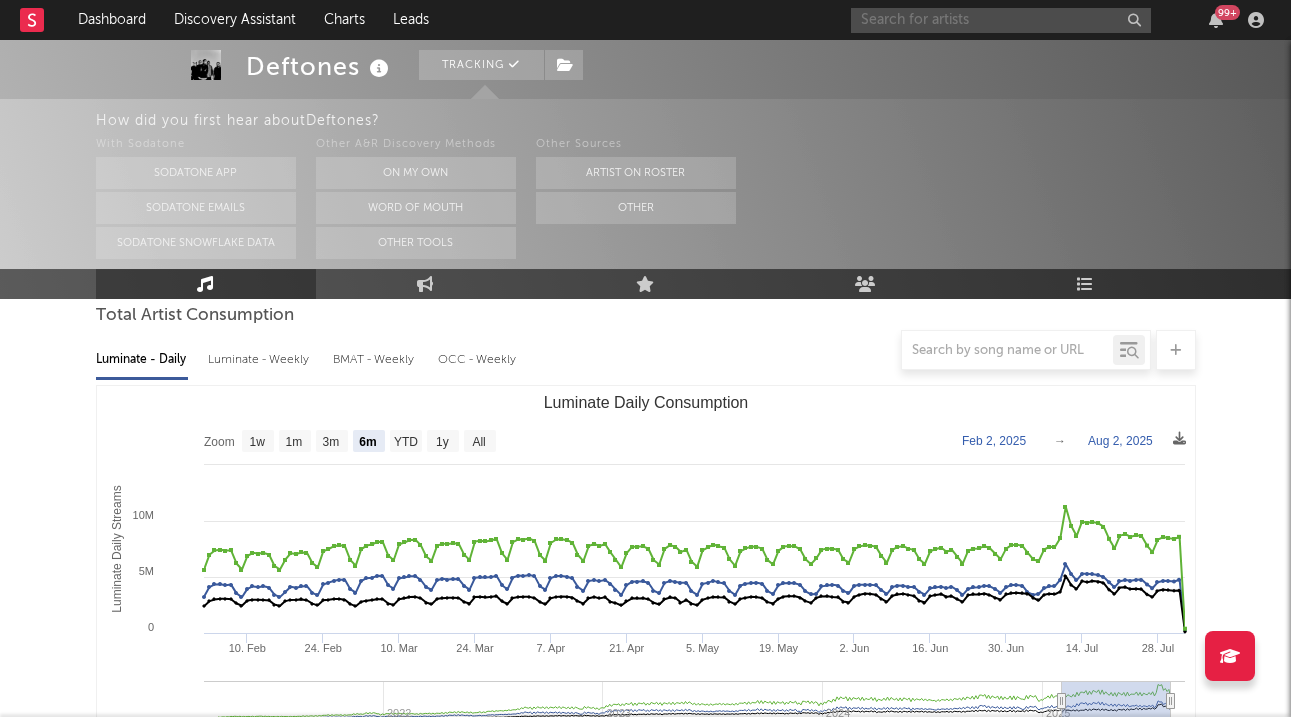 click at bounding box center (1001, 20) 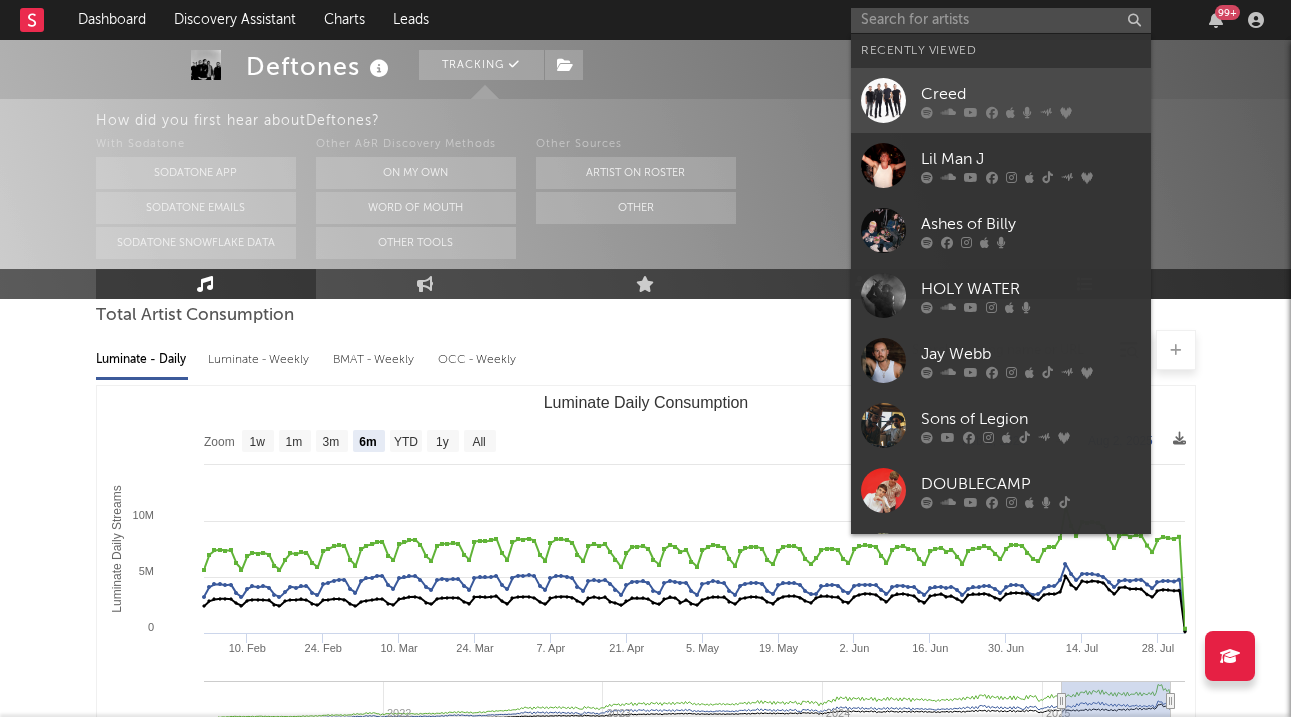 click on "Creed" at bounding box center [1031, 94] 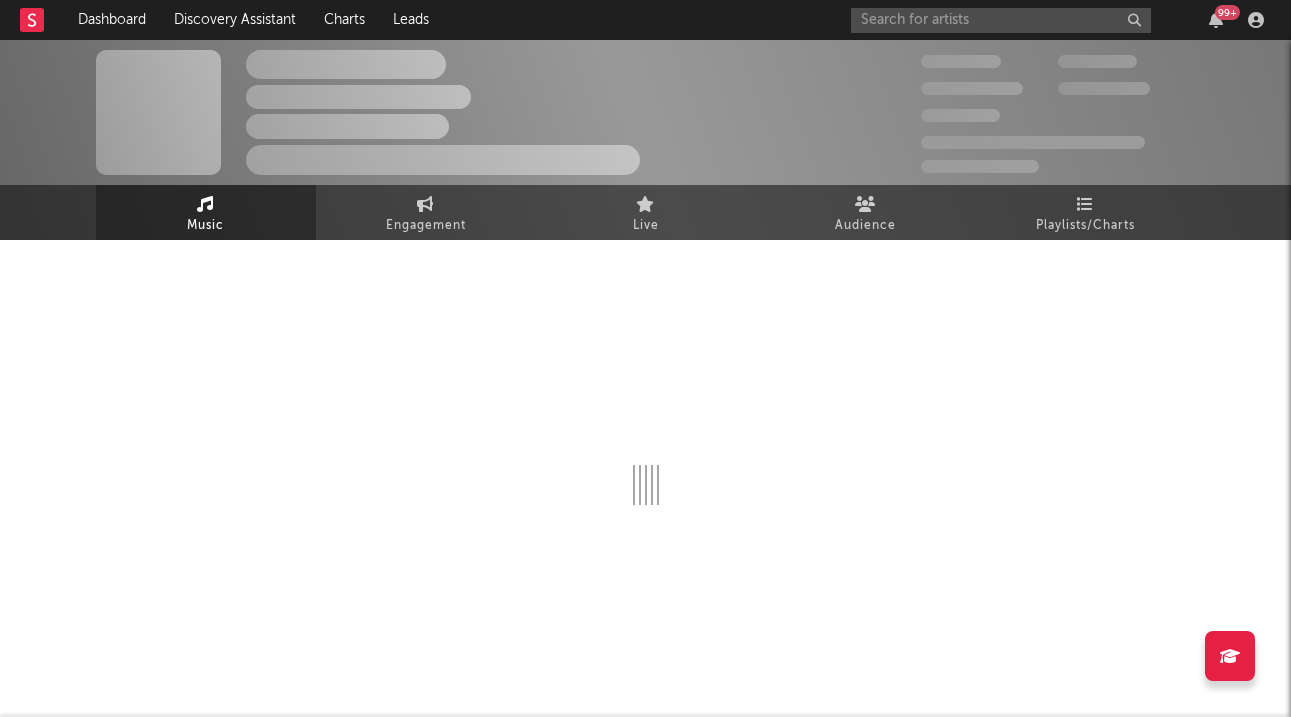 scroll, scrollTop: 0, scrollLeft: 0, axis: both 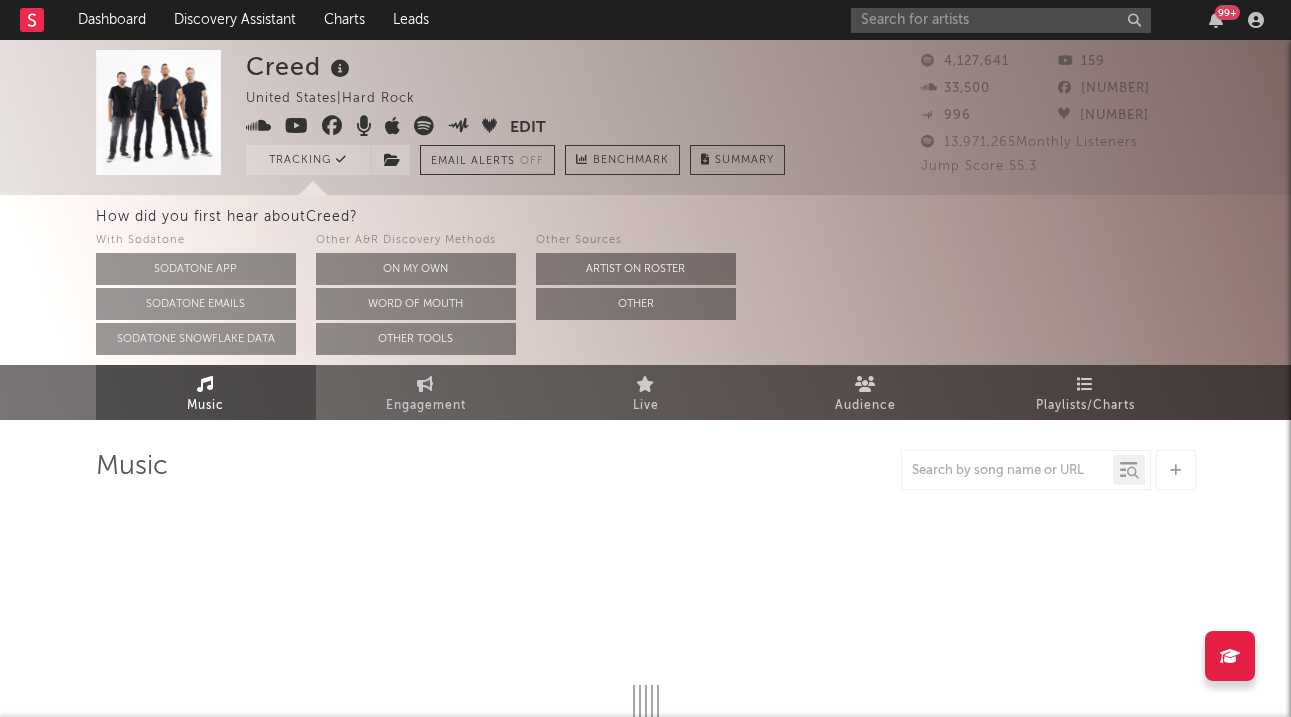 select on "6m" 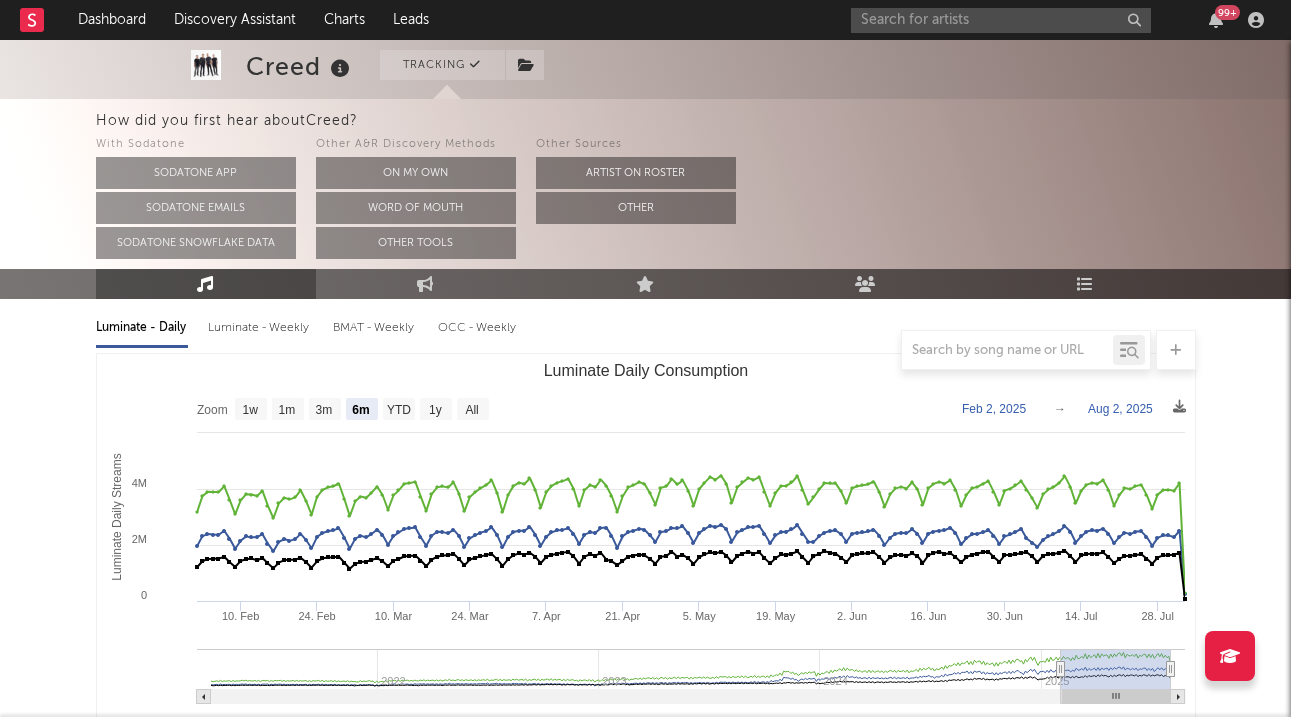 scroll, scrollTop: 240, scrollLeft: 0, axis: vertical 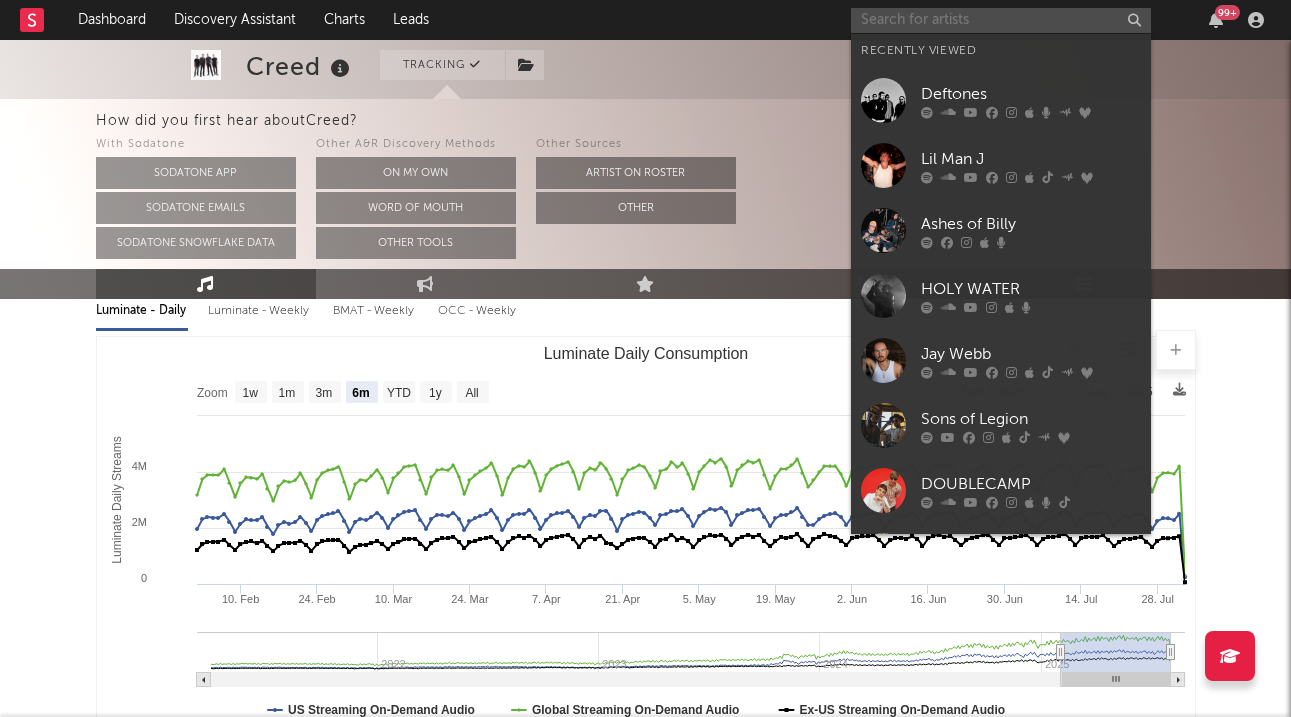 click at bounding box center [1001, 20] 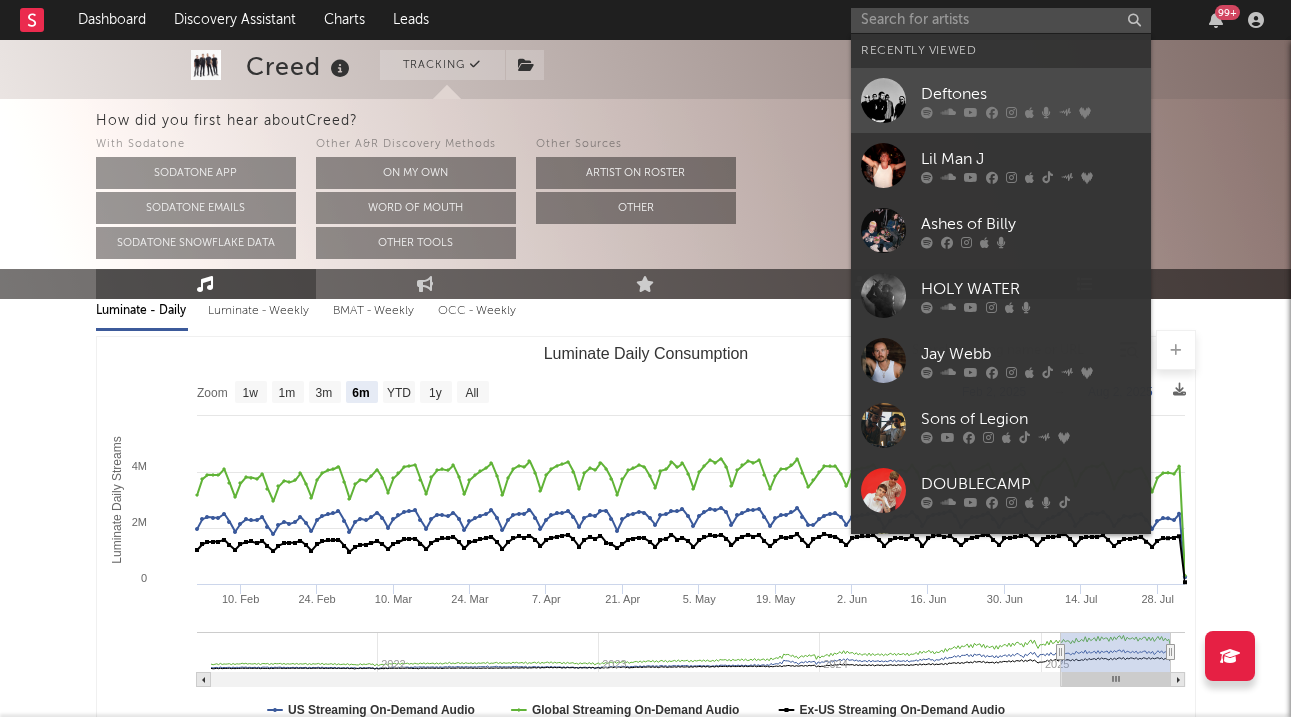 click on "Deftones" at bounding box center (1031, 94) 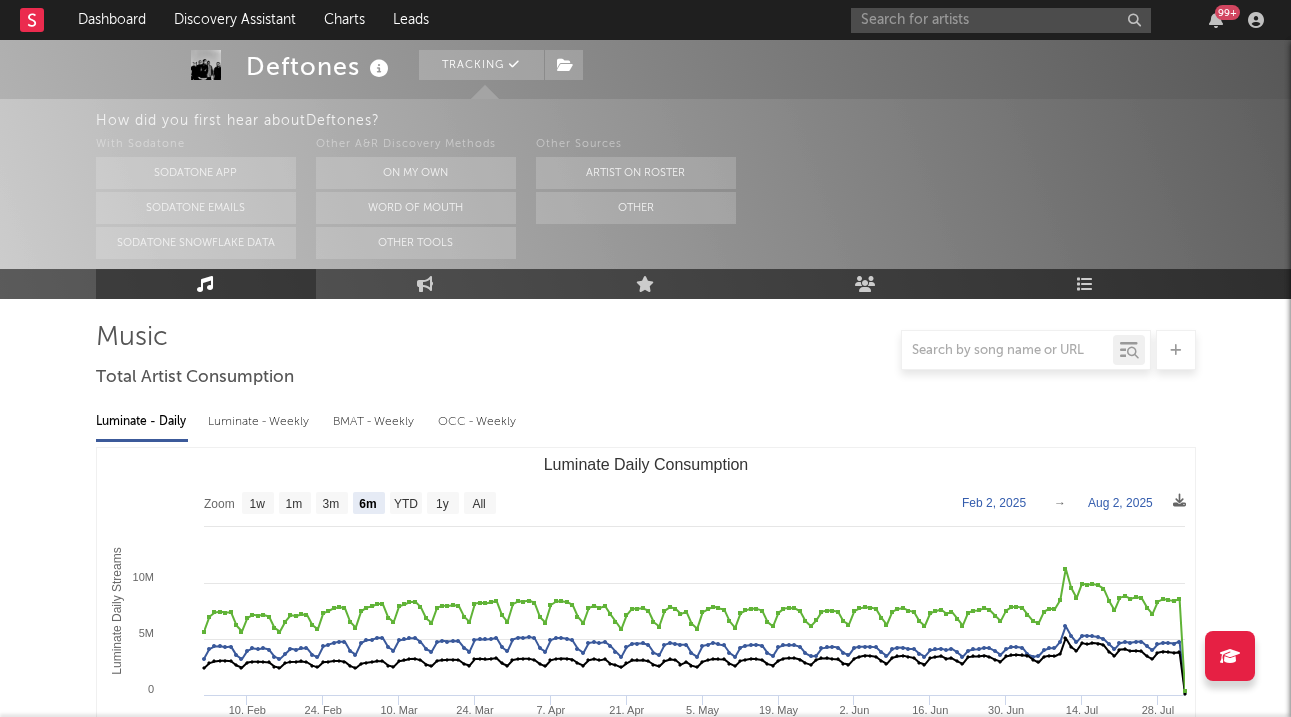 scroll, scrollTop: 131, scrollLeft: 0, axis: vertical 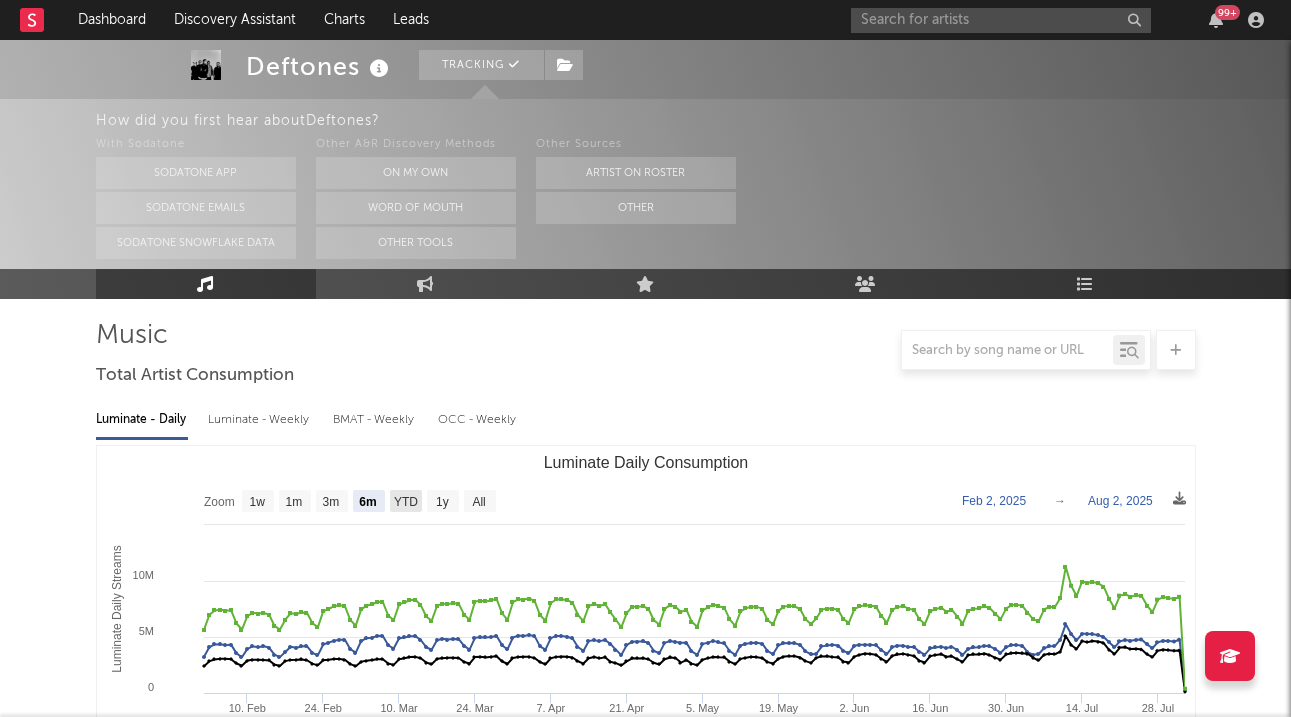 click on "YTD" 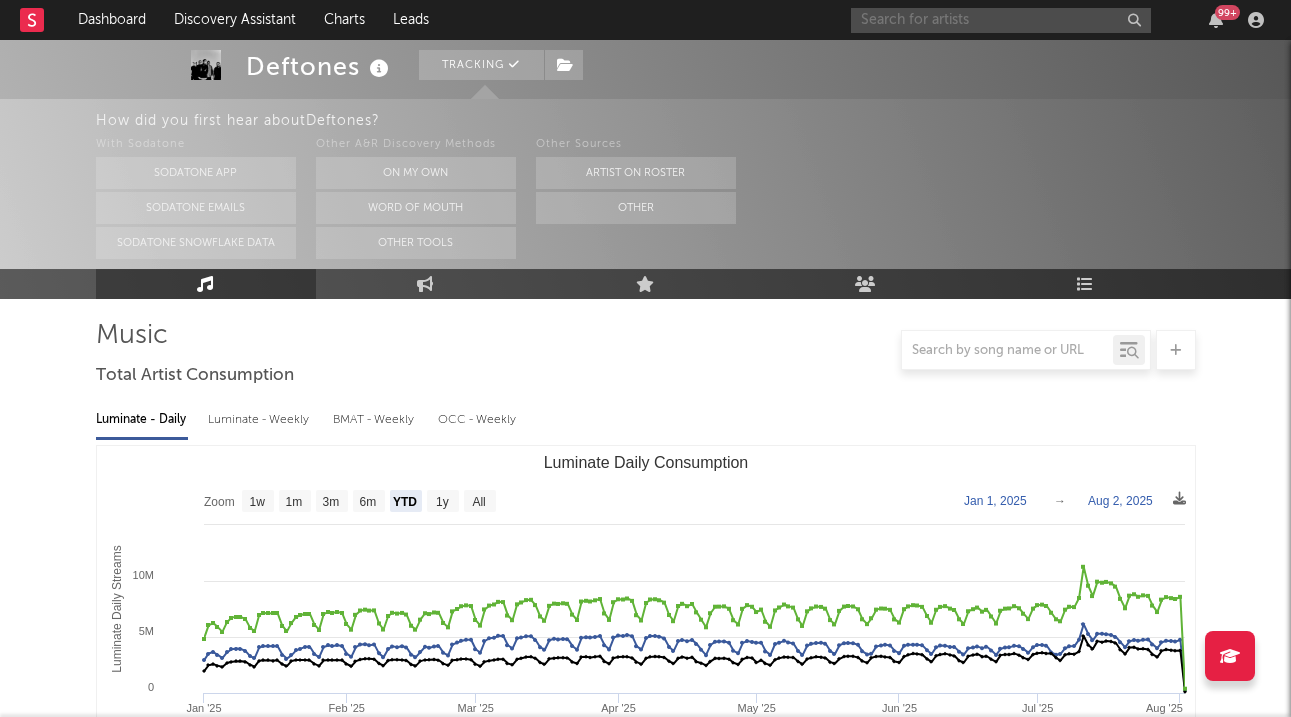 click at bounding box center [1001, 20] 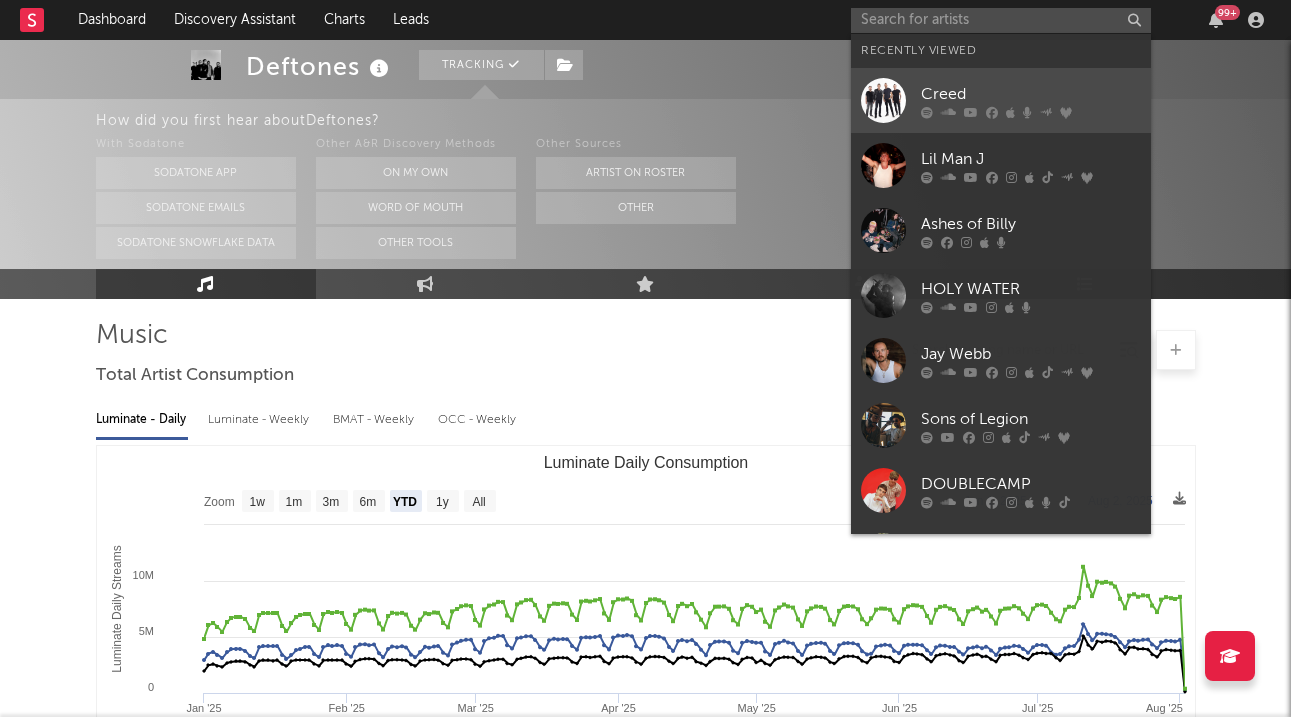 click on "Creed" at bounding box center (1031, 94) 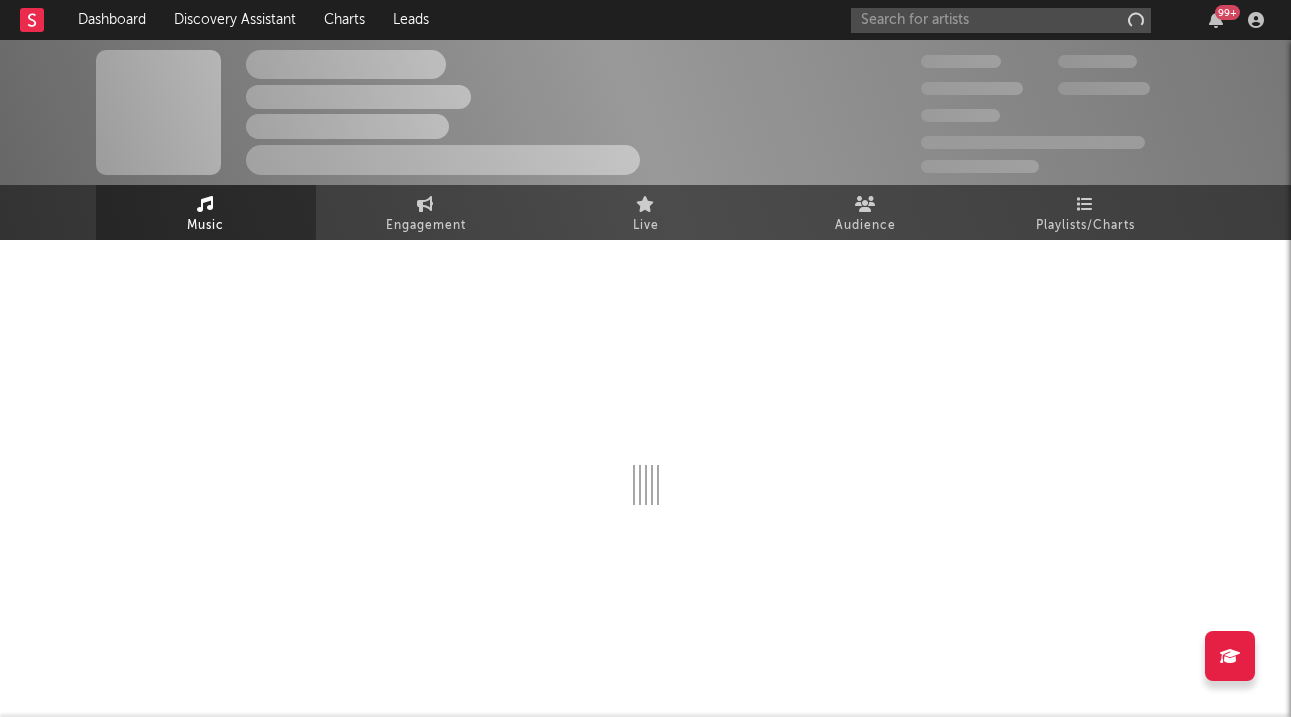 scroll, scrollTop: 0, scrollLeft: 0, axis: both 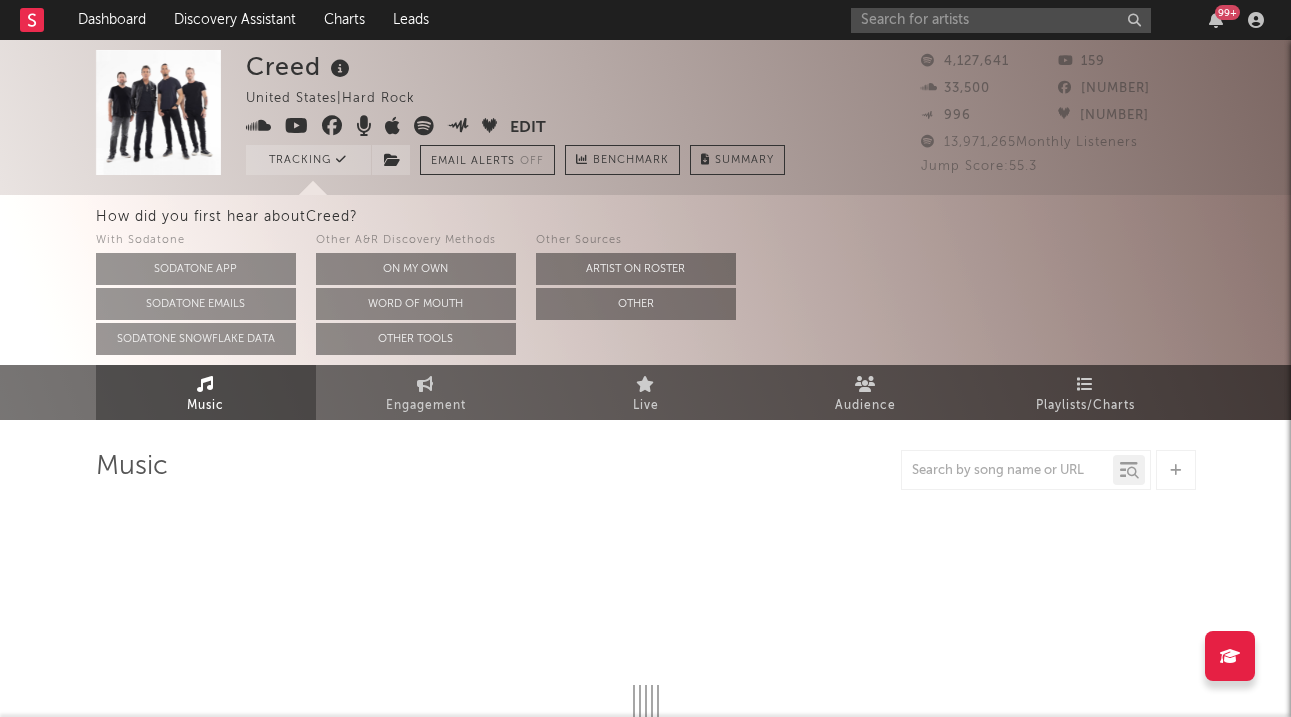 select on "6m" 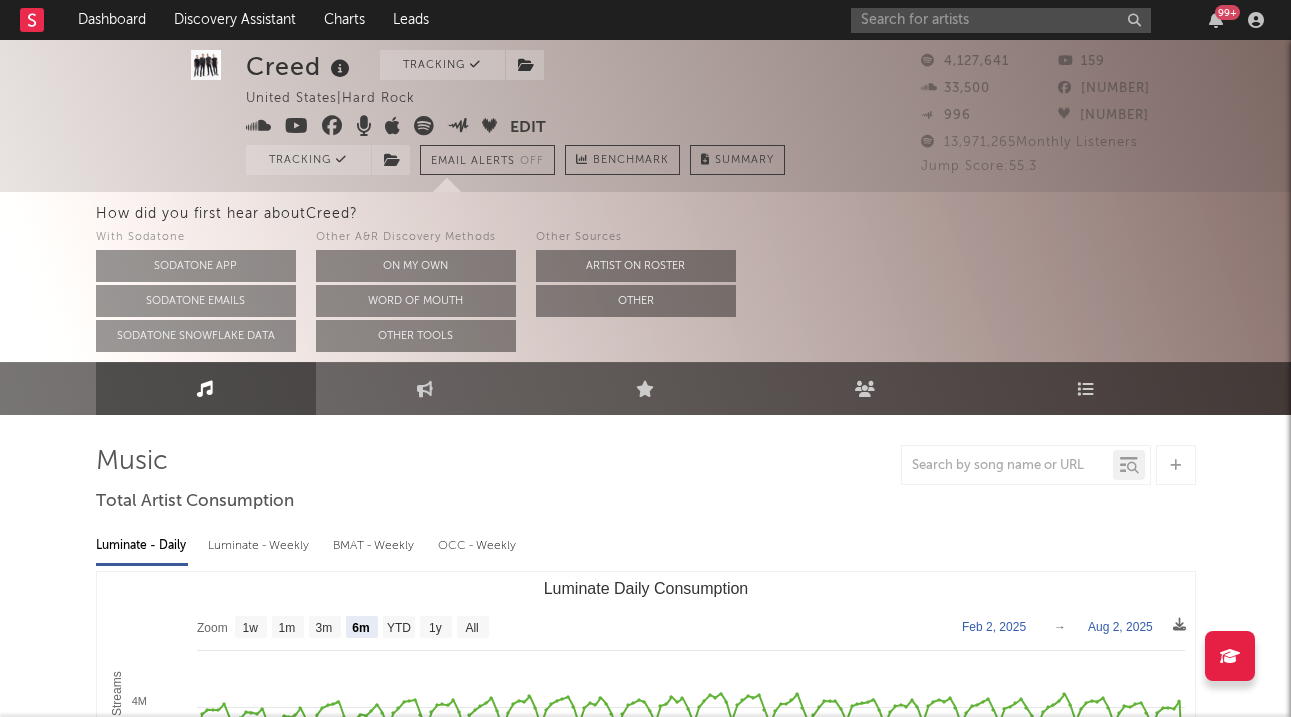 scroll, scrollTop: 0, scrollLeft: 0, axis: both 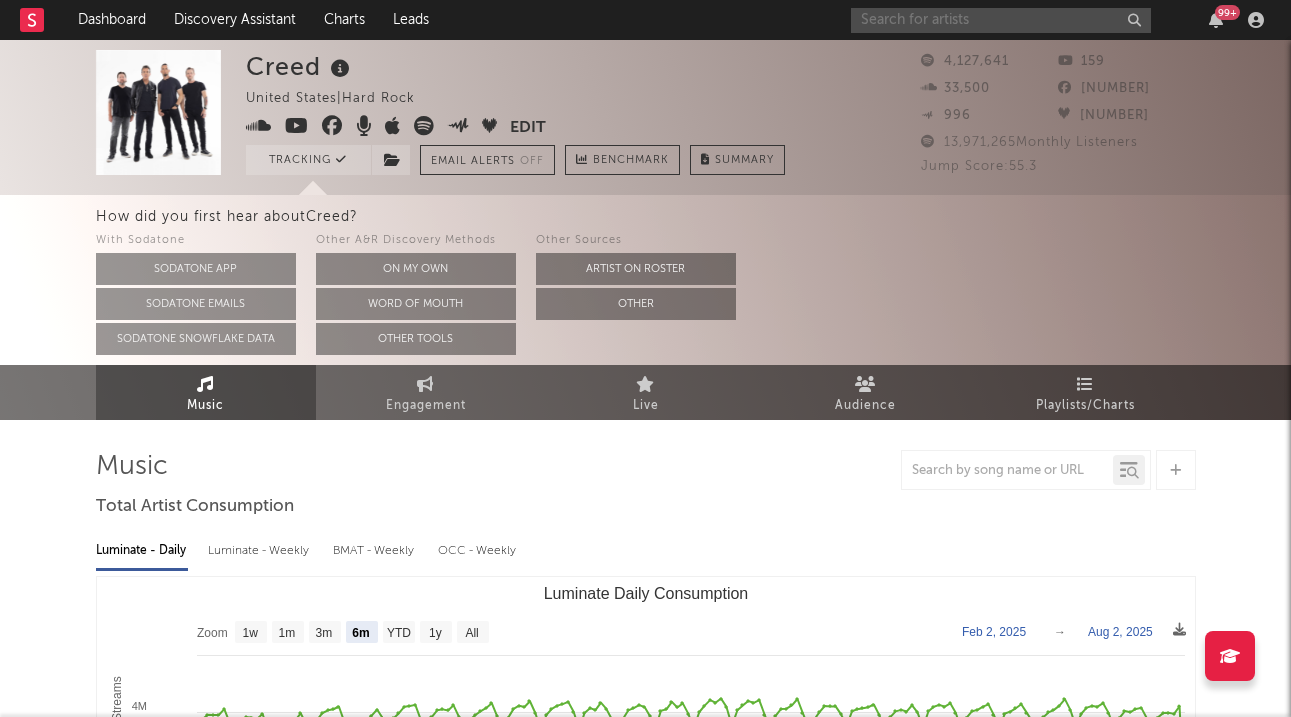 click at bounding box center (1001, 20) 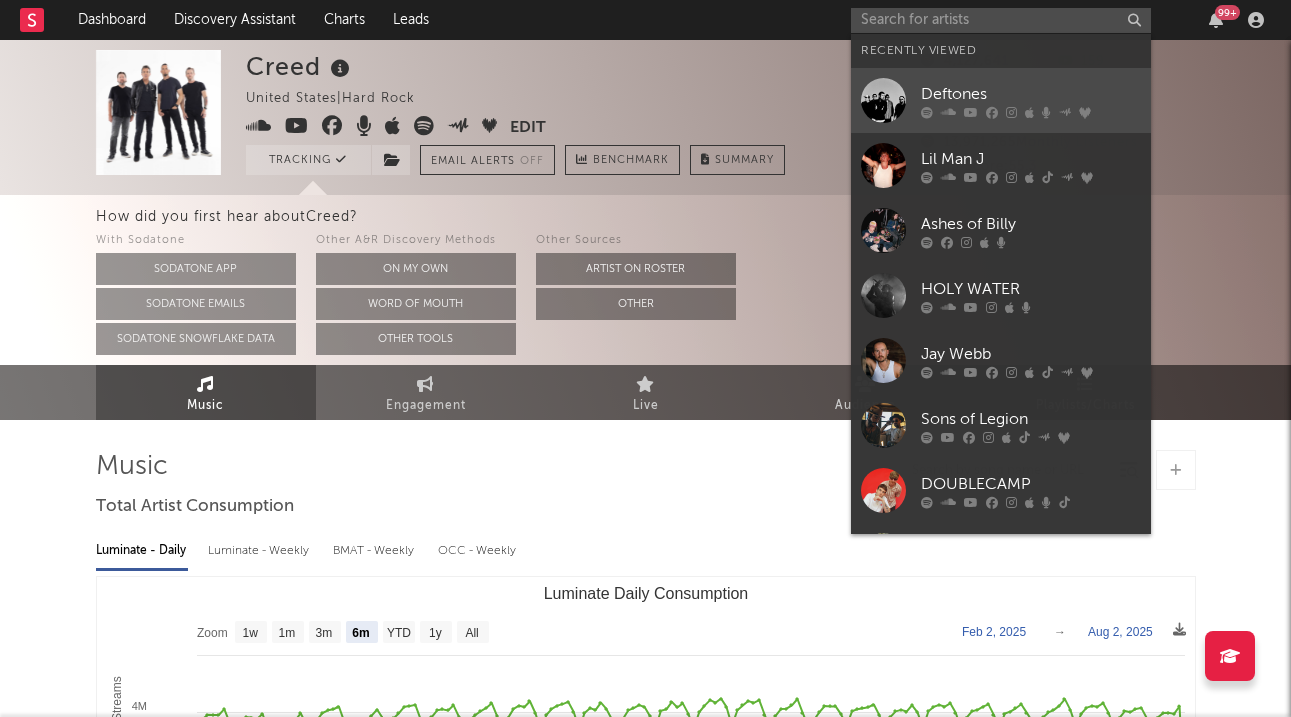 click on "Deftones" at bounding box center (1001, 100) 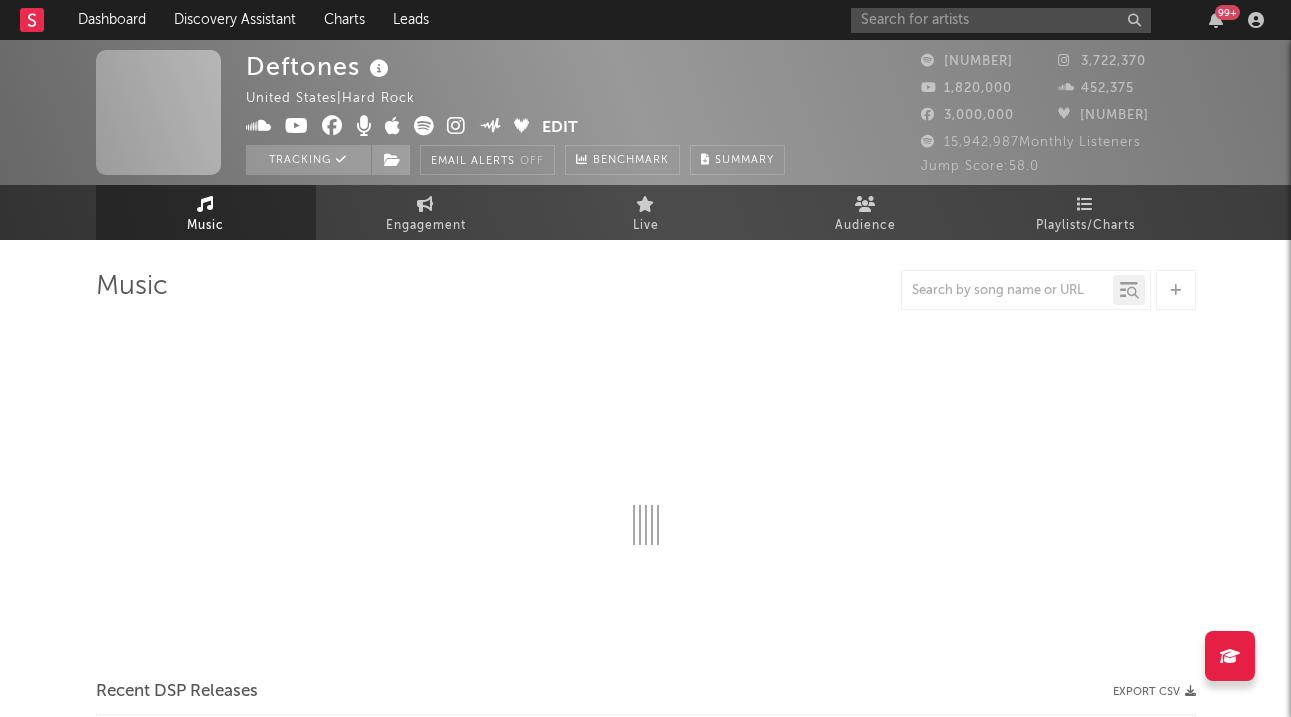 select on "6m" 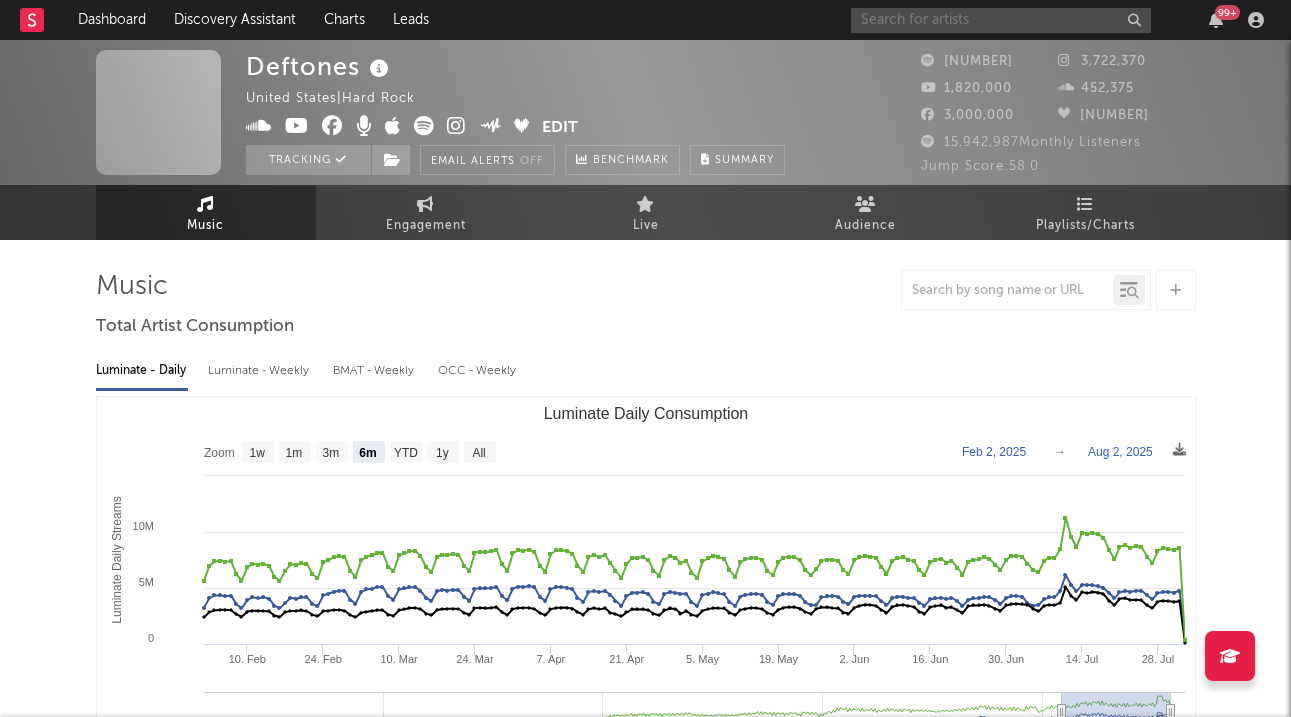click at bounding box center (1001, 20) 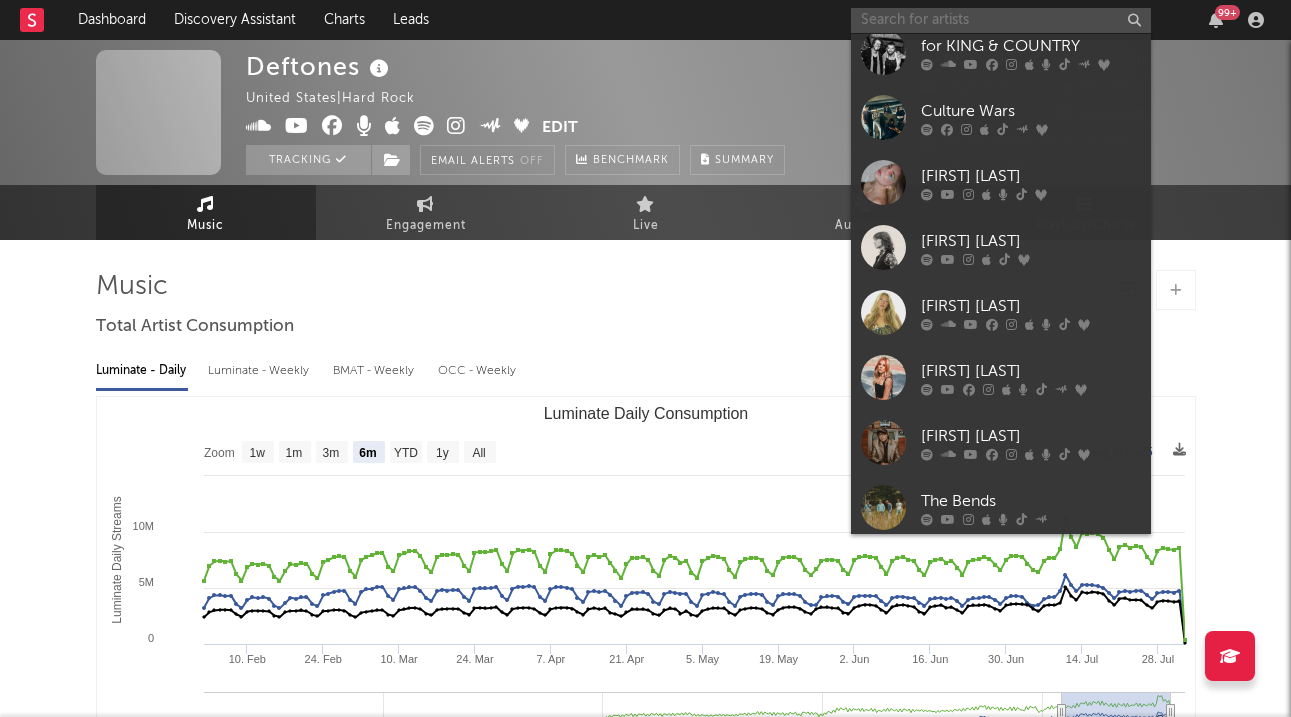 scroll, scrollTop: 834, scrollLeft: 0, axis: vertical 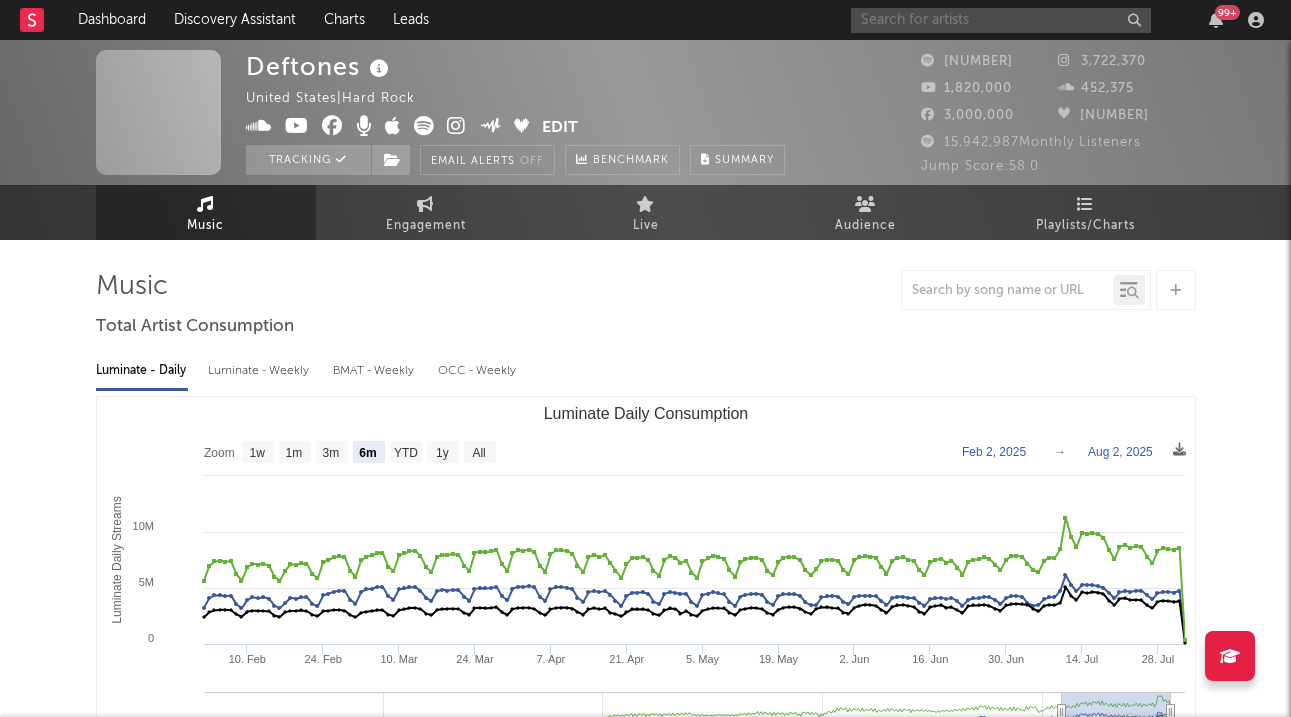click at bounding box center [1001, 20] 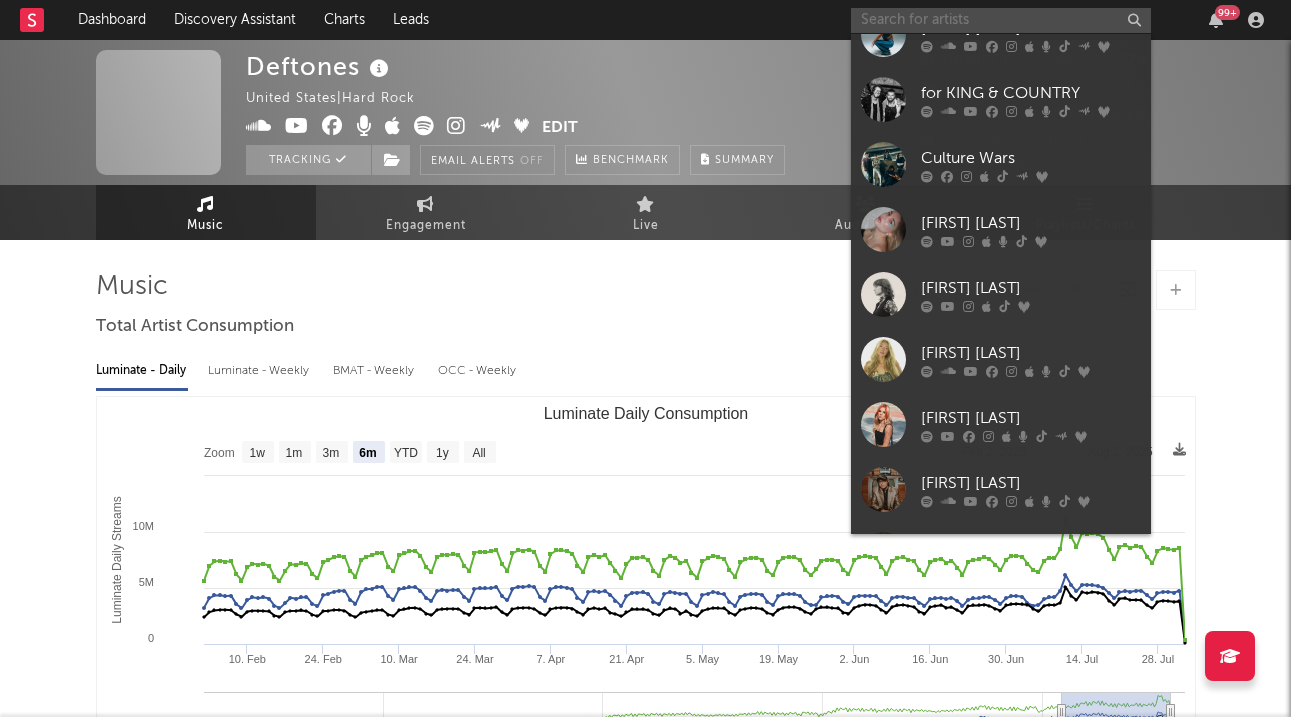 scroll, scrollTop: 782, scrollLeft: 0, axis: vertical 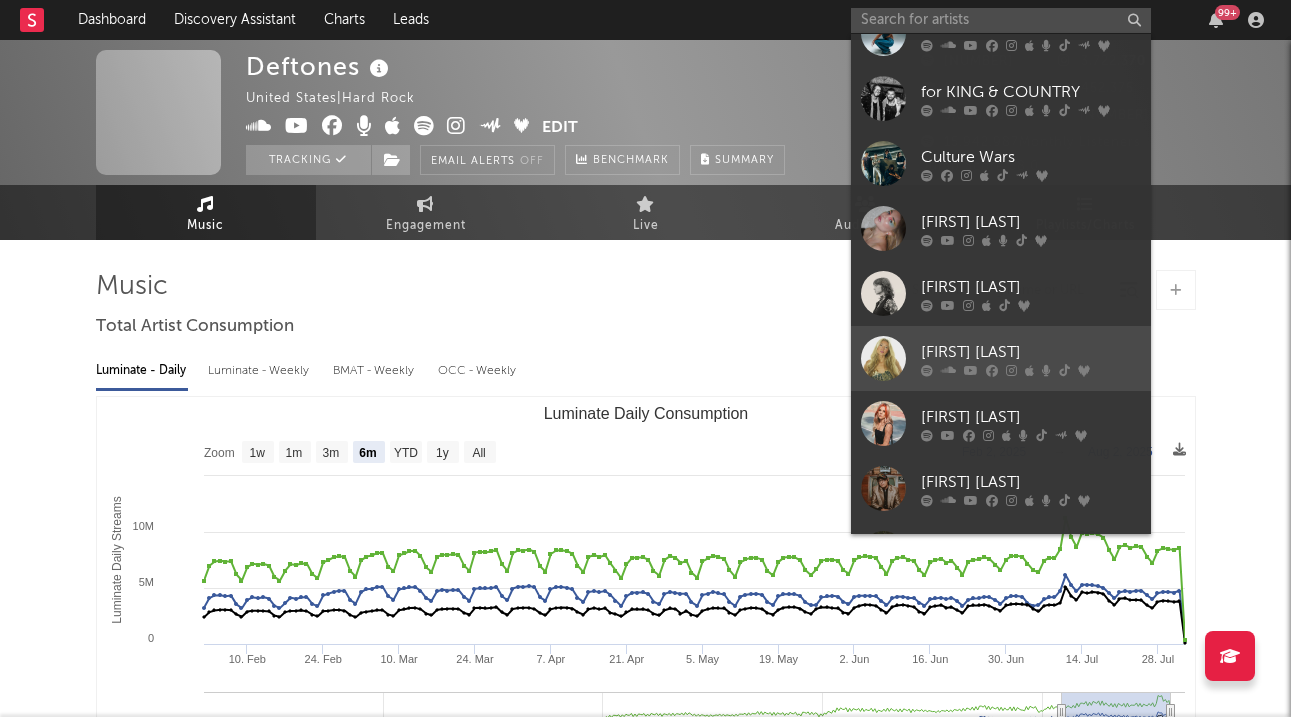 click on "[FIRST] [LAST]" at bounding box center (1031, 352) 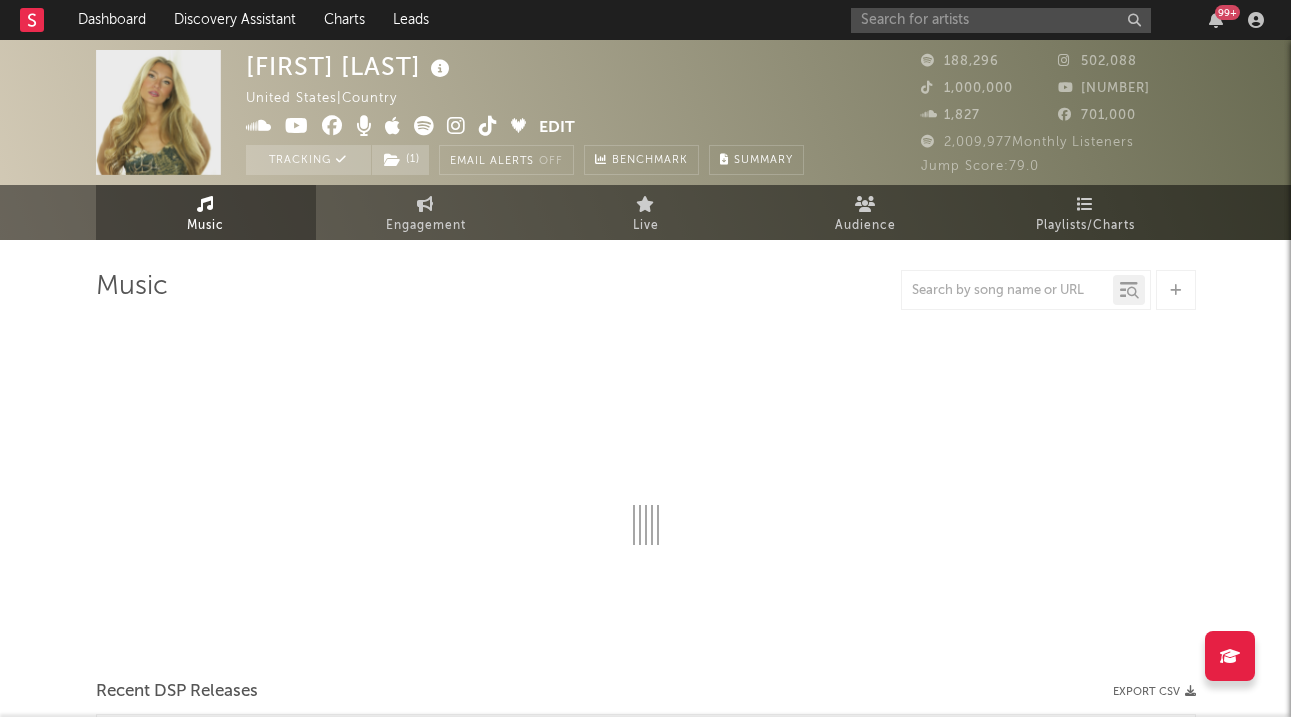 select on "6m" 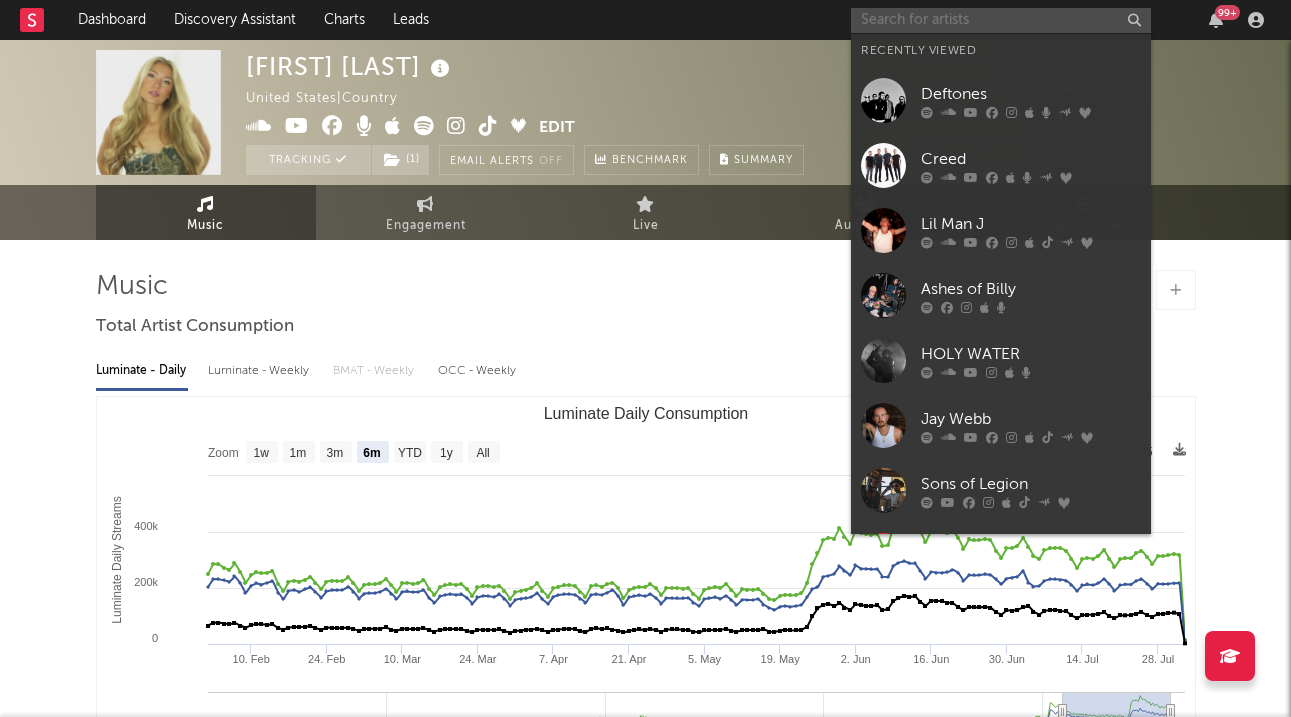 click at bounding box center (1001, 20) 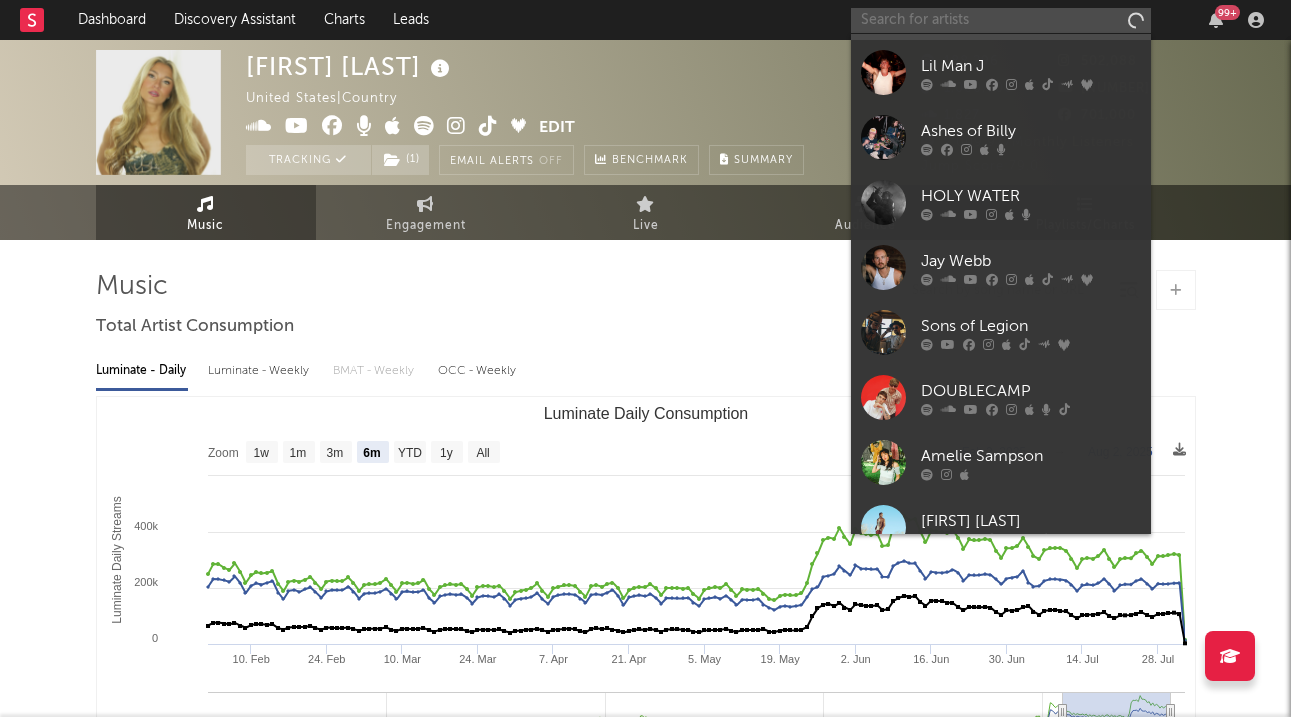 scroll, scrollTop: 184, scrollLeft: 0, axis: vertical 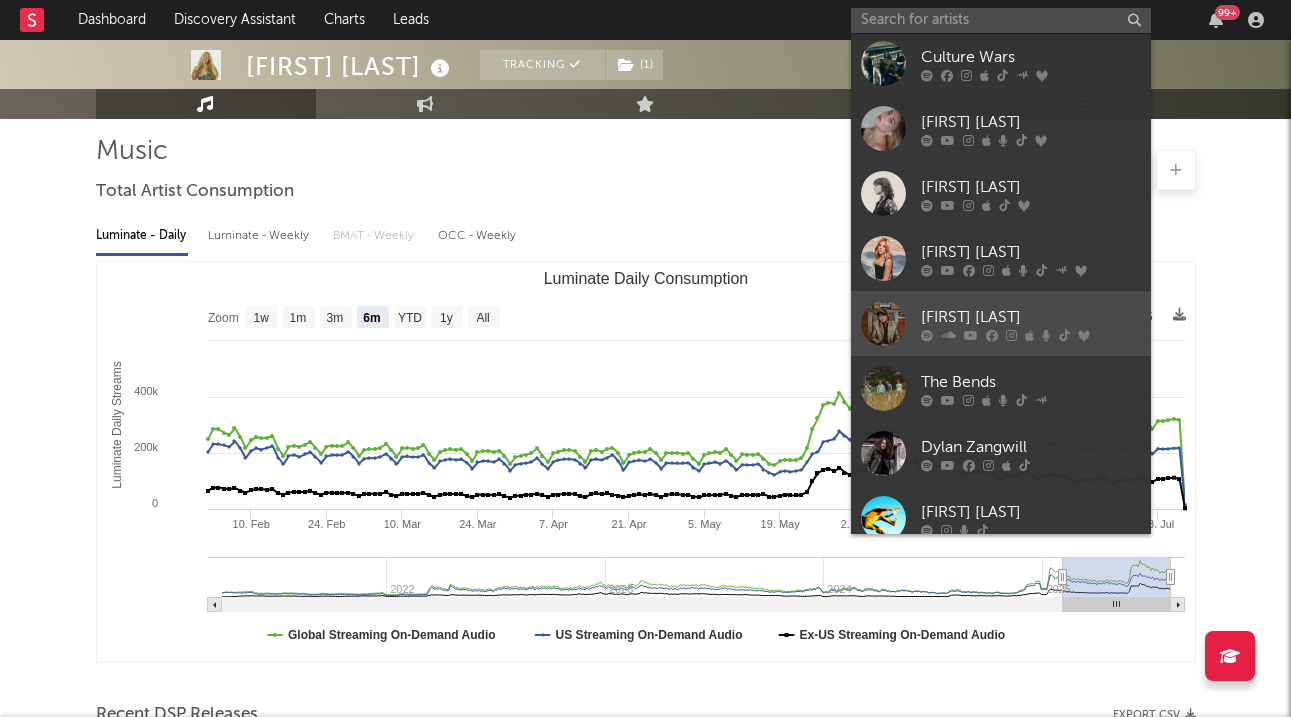 click on "[FIRST] [LAST]" at bounding box center (1031, 317) 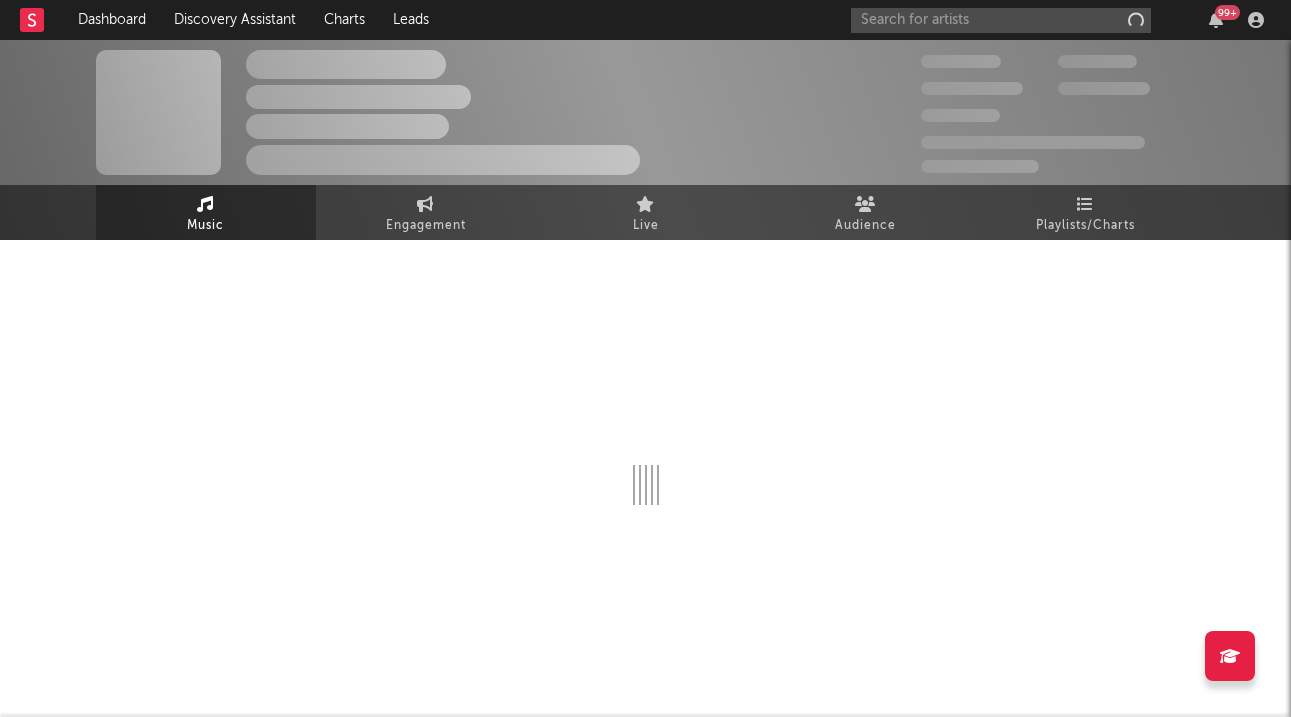 scroll, scrollTop: 0, scrollLeft: 0, axis: both 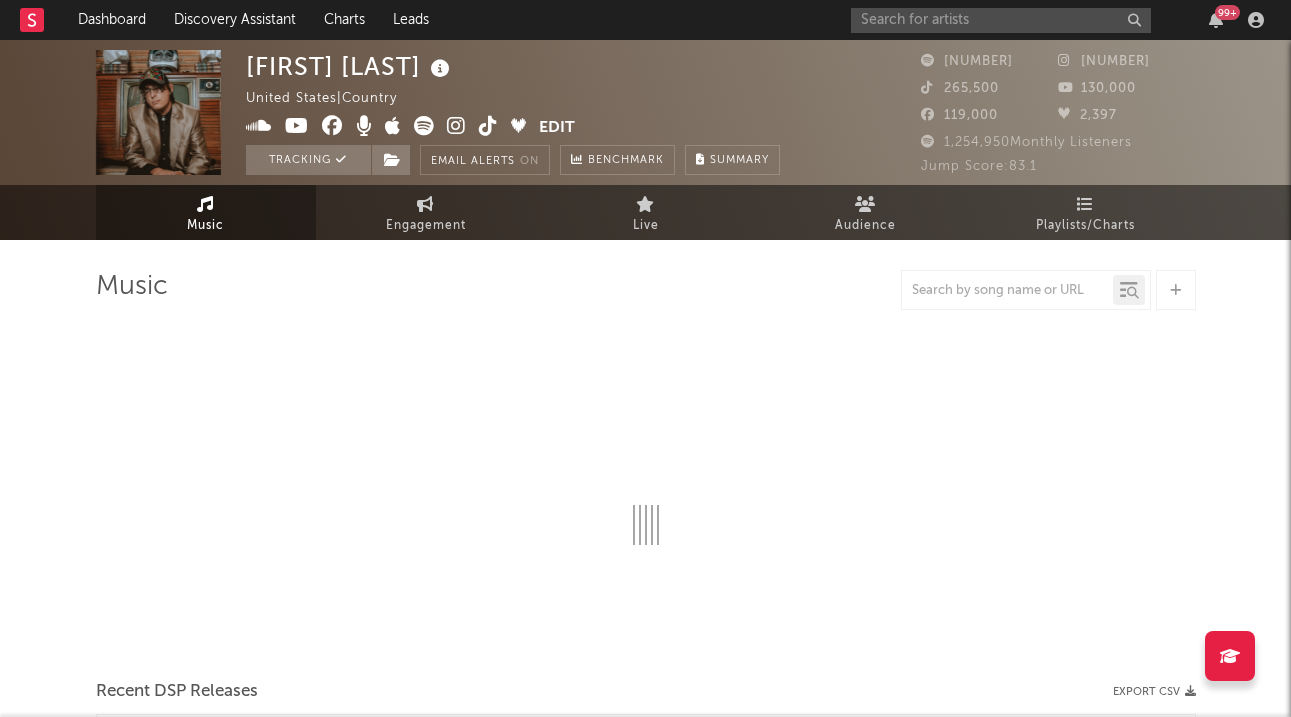 select on "6m" 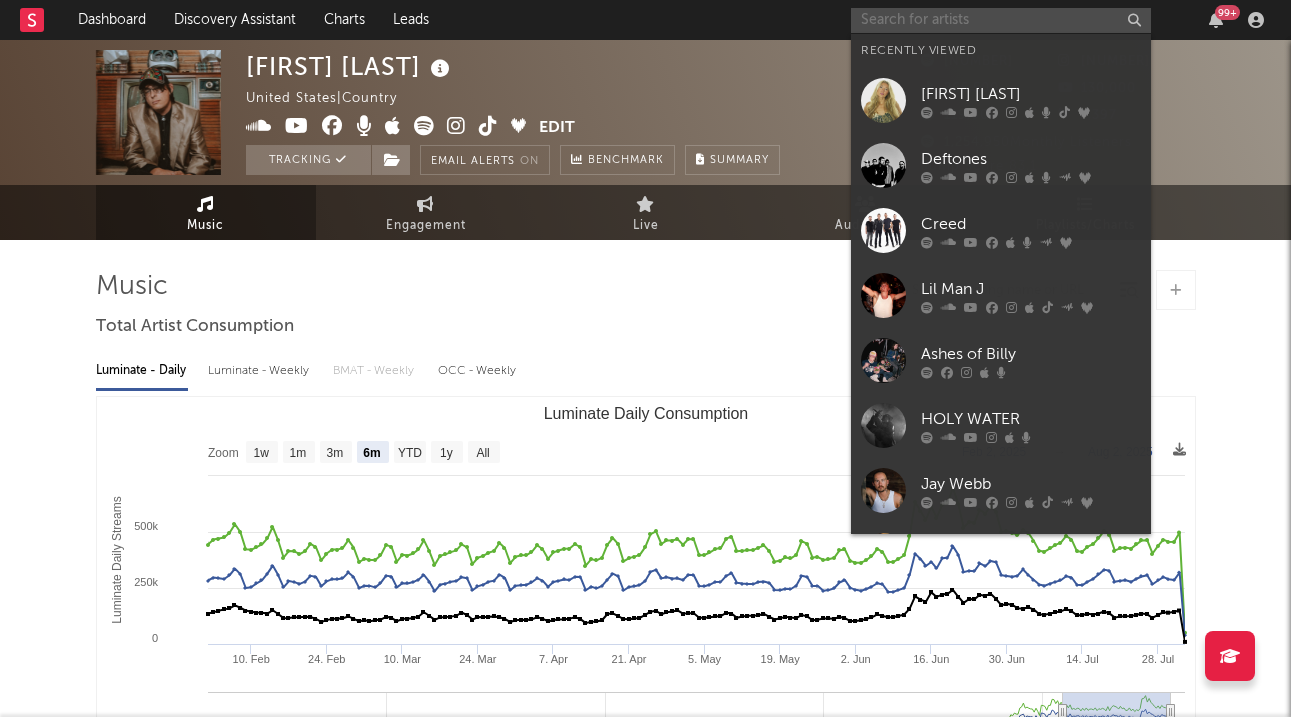 click at bounding box center (1001, 20) 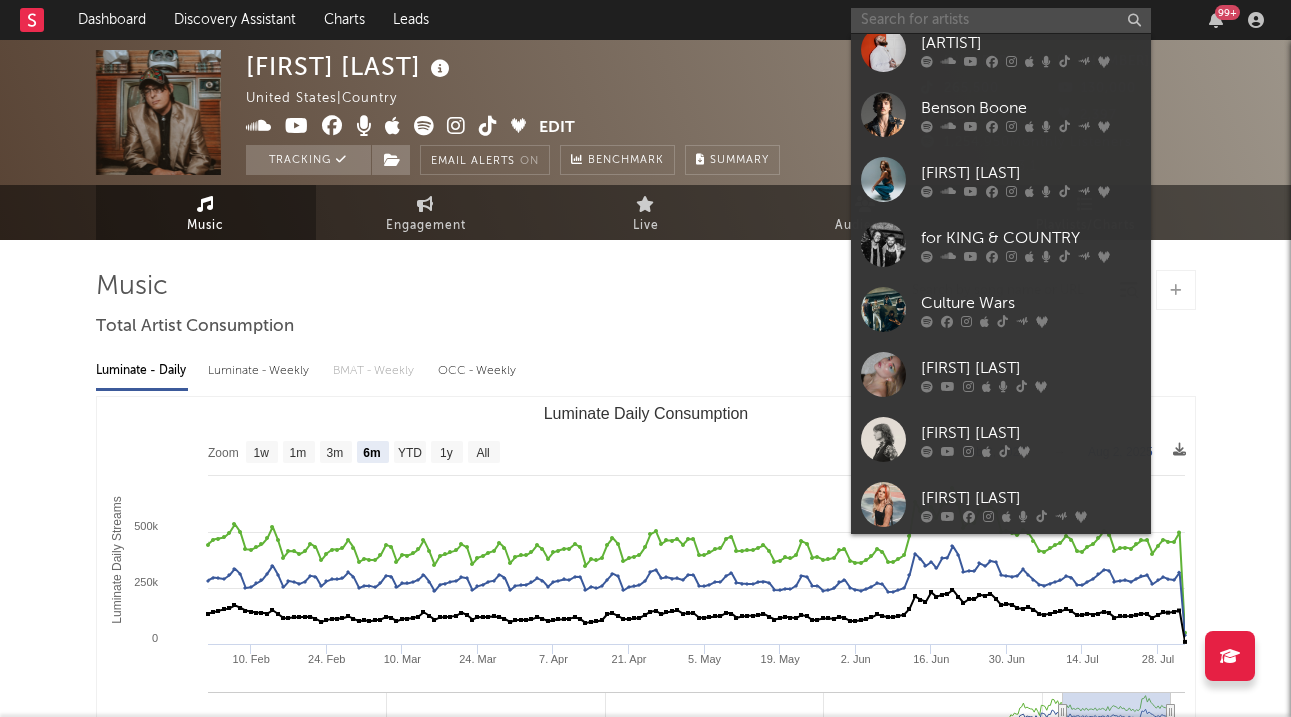 scroll, scrollTop: 769, scrollLeft: 0, axis: vertical 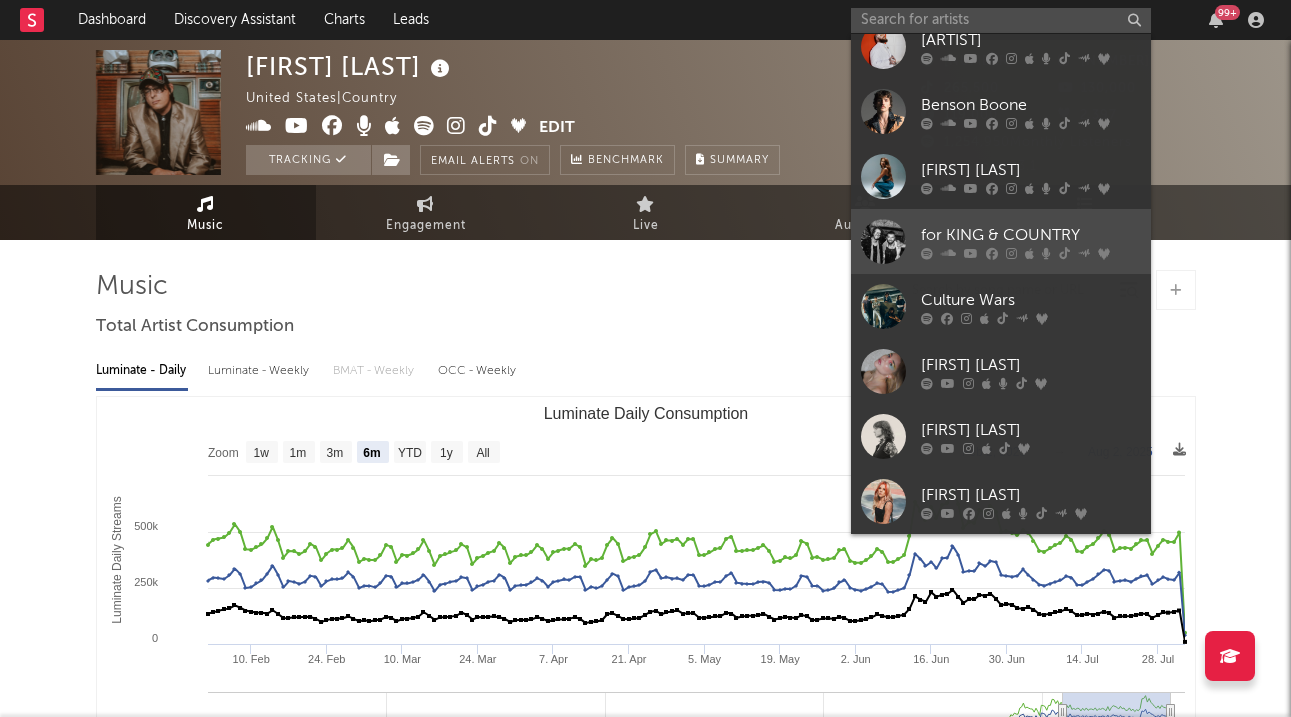click on "for KING & COUNTRY" at bounding box center [1031, 235] 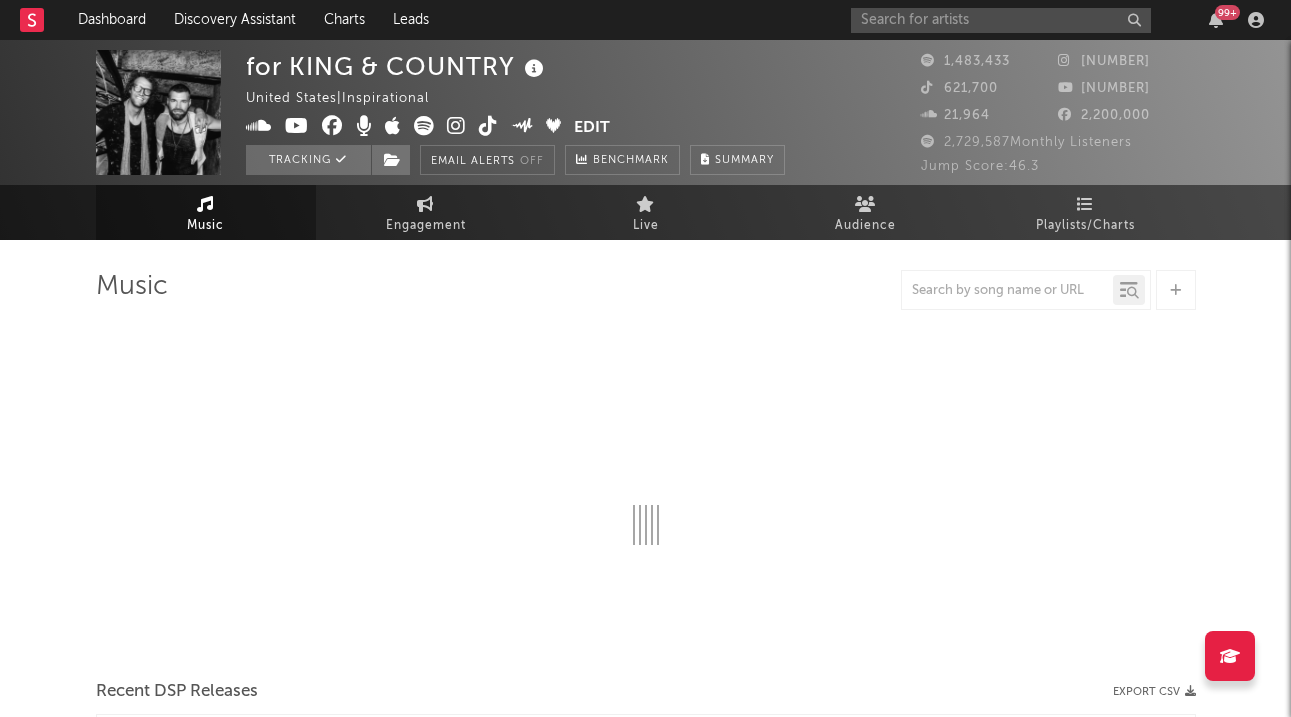 select on "6m" 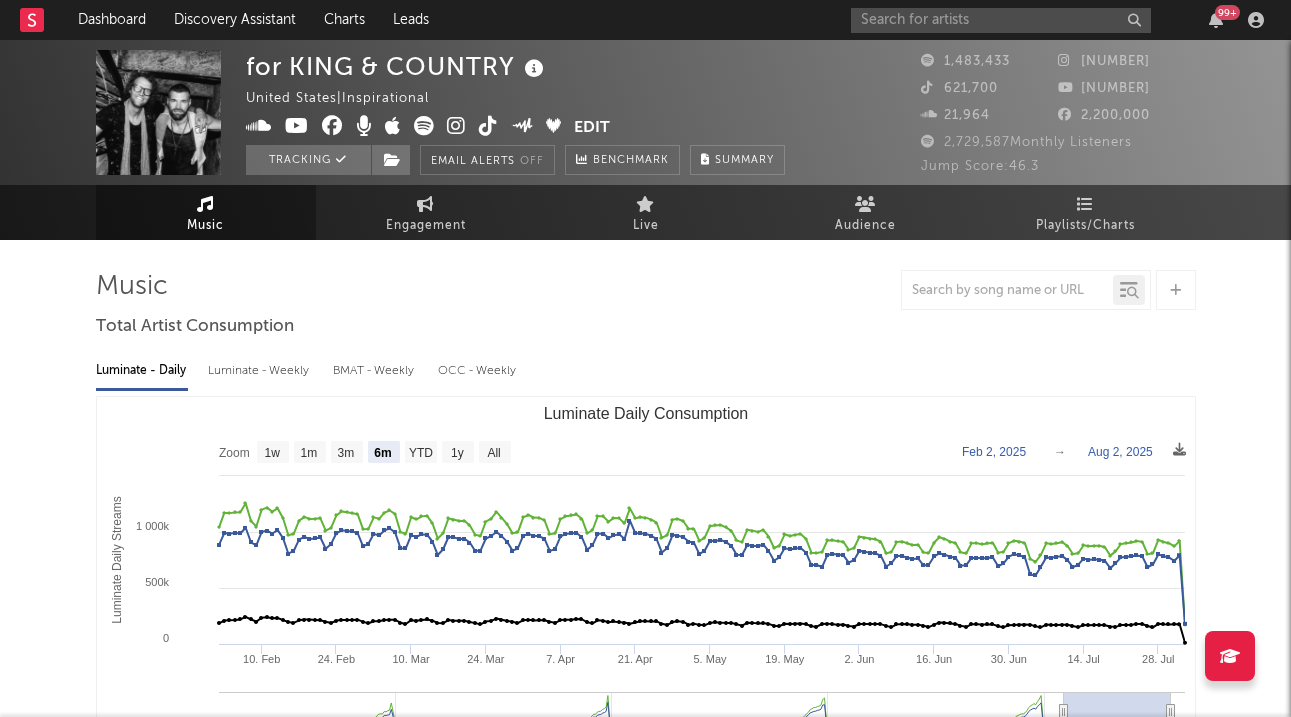 click on "for KING & COUNTRY United States  |  Inspirational Edit Tracking Email Alerts  Off Benchmark Summary 1,483,433 1,236,216 621,700 1,610,000 21,964 2,200,000 2,729,587  Monthly Listeners Jump Score:  46.3 Music Engagement Live Audience Playlists/Charts Music Total Artist Consumption Luminate - Daily Luminate - Weekly BMAT - Weekly OCC - Weekly Zoom 1w 1m 3m 6m YTD 1y All 2025-02-02 2025-08-02 Created with Highcharts 10.3.3 Luminate Daily Streams Luminate Daily Consumption 10. Feb 24. Feb 10. Mar 24. Mar 7. Apr 21. Apr 5. May 19. May 2. Jun 16. Jun 30. Jun 14. Jul 28. Jul 2022 2023 2024 2025 0 500k 1 000k 1 500k Zoom 1w 1m 3m 6m YTD 1y All Feb  2, 2025 → Aug  2, 2025 Ex-US Streaming On-Demand Audio Global Streaming On-Demand Audio US Streaming On-Demand Audio Saturday, Aug 02, 2025 ​ Ex-US Streaming On-Demand Audio :  10,903 ​ Global Streaming On-Demand Audio :  170,779 ​ US Streaming On-Demand Audio :  180,204 ​ Recent DSP Releases Export CSV  Last Day Spotify Plays Copyright 7 Day Spotify Plays   (" at bounding box center (645, 1550) 